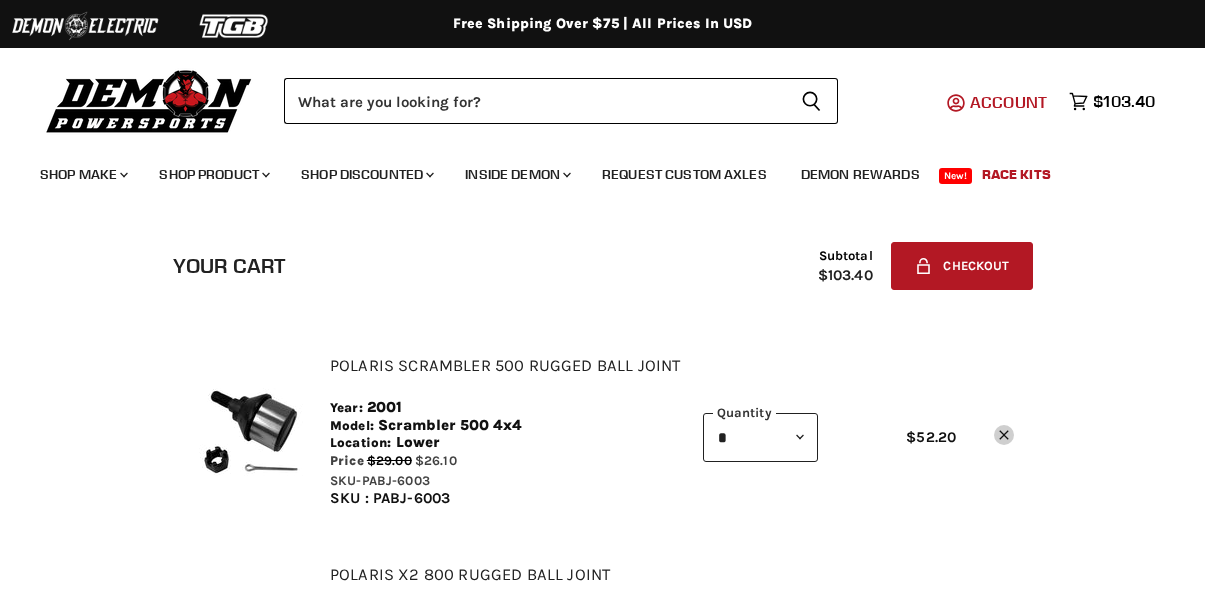 click on "Account" at bounding box center (1008, 102) 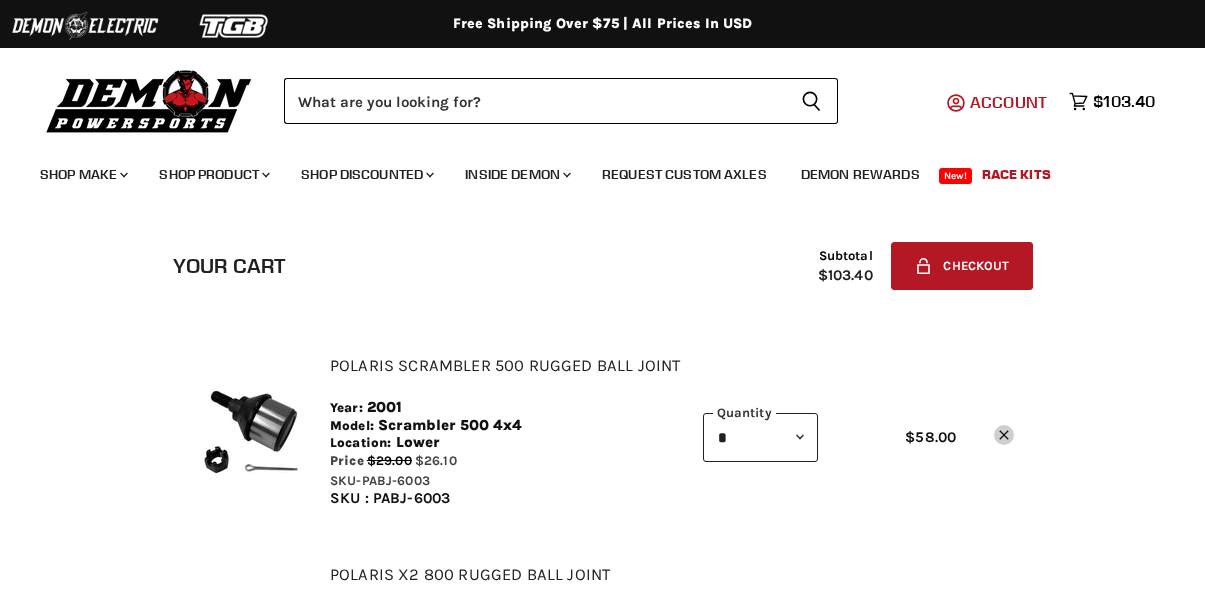 scroll, scrollTop: 529, scrollLeft: 0, axis: vertical 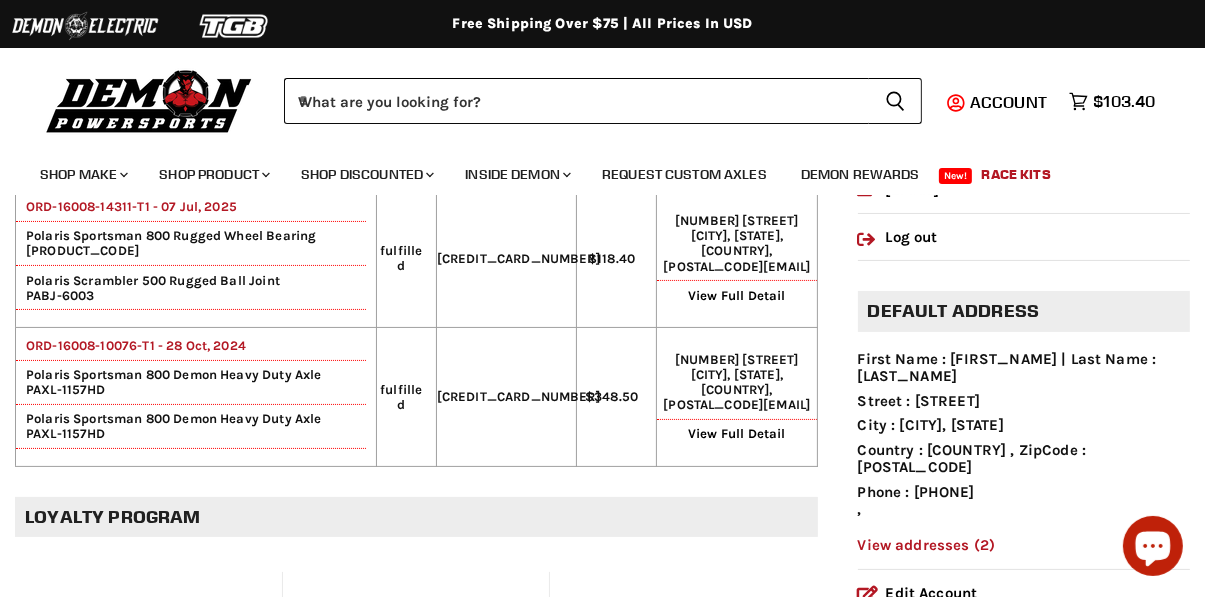 click on "View addresses (2)" at bounding box center (927, 545) 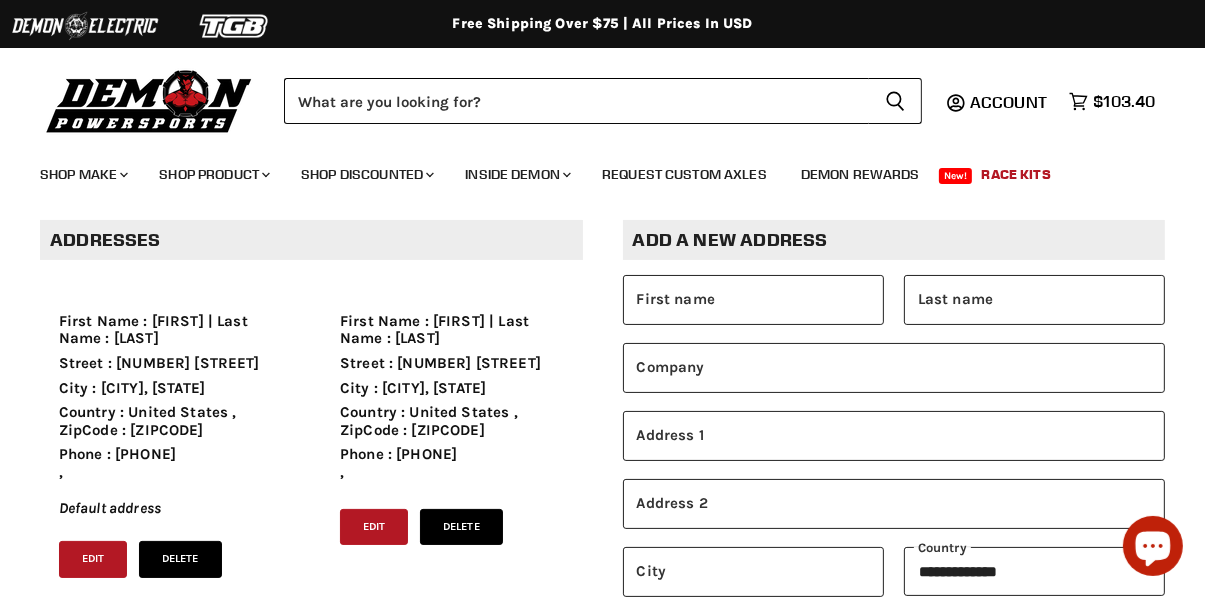 scroll, scrollTop: 142, scrollLeft: 0, axis: vertical 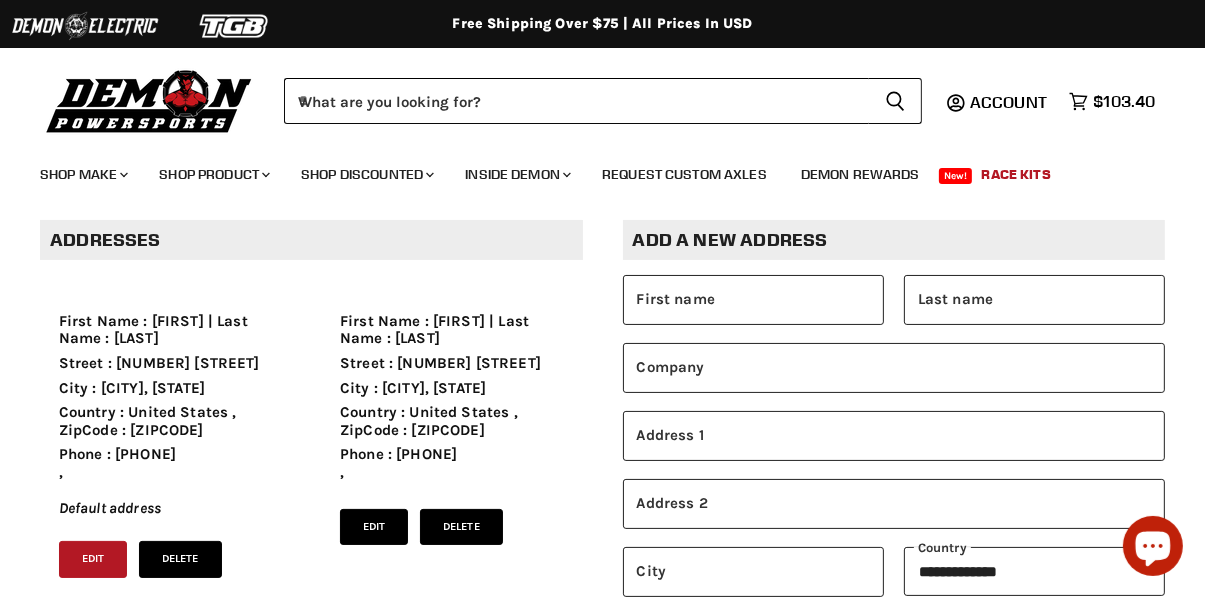 click on "Edit" at bounding box center [374, 527] 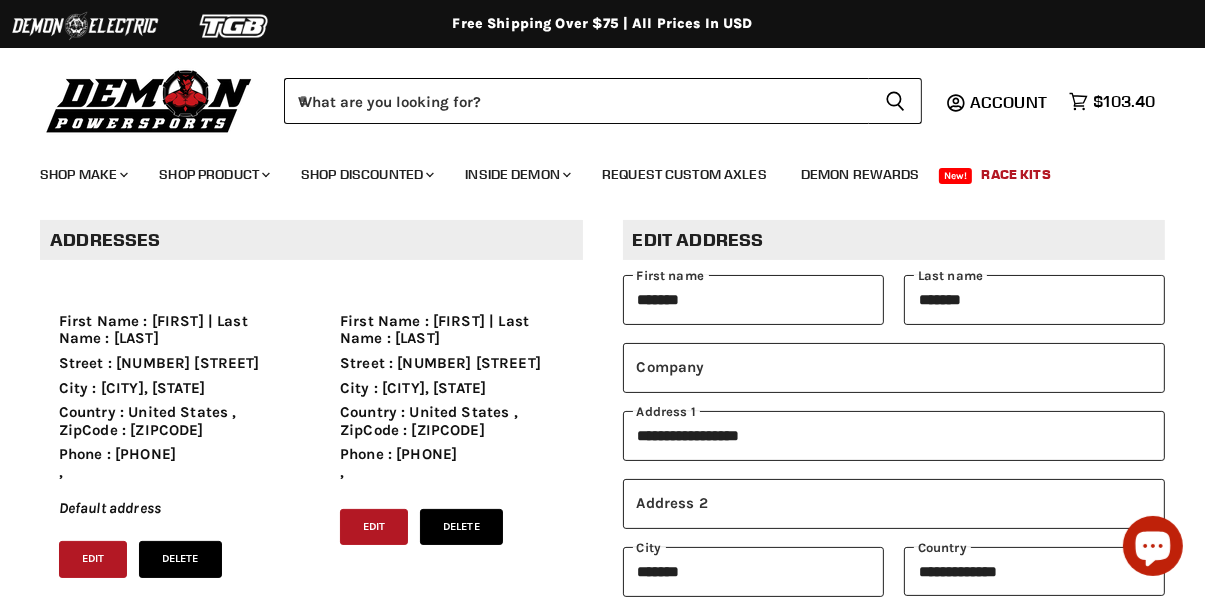 click on "First Name : Woodrow | Last Name : Cupp Jr
Street :  503 Miller Street
City :  Steward, IL
Country : United States , ZipCode :  60553
Phone :  8157645643
,
Default address
Edit
Delete" at bounding box center (170, 435) 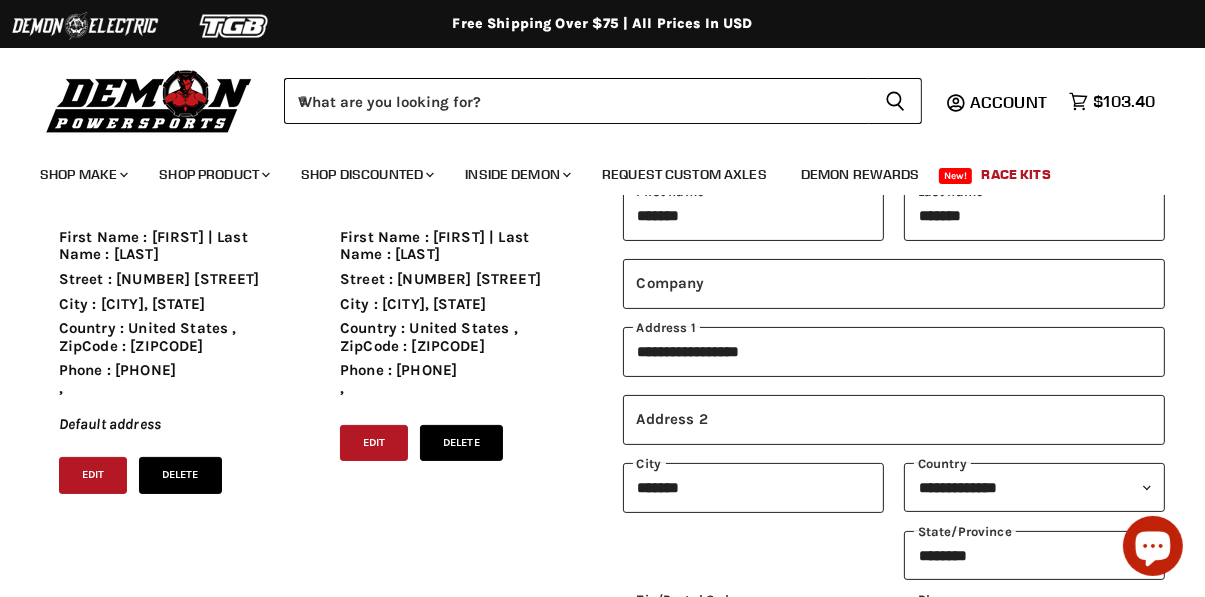 scroll, scrollTop: 234, scrollLeft: 0, axis: vertical 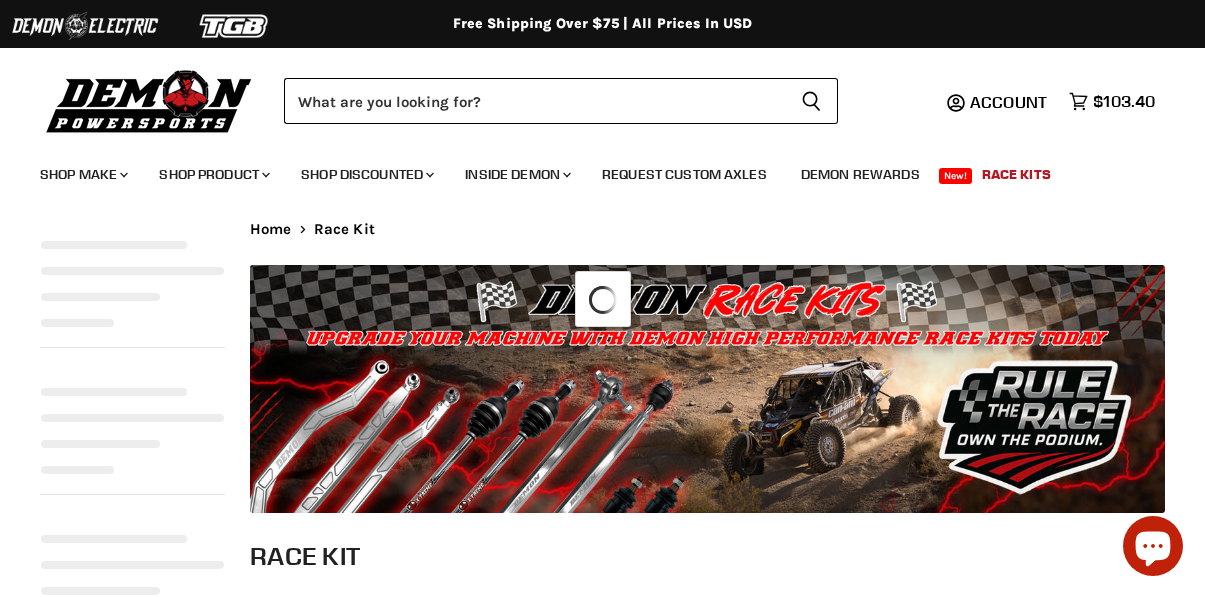 select on "**********" 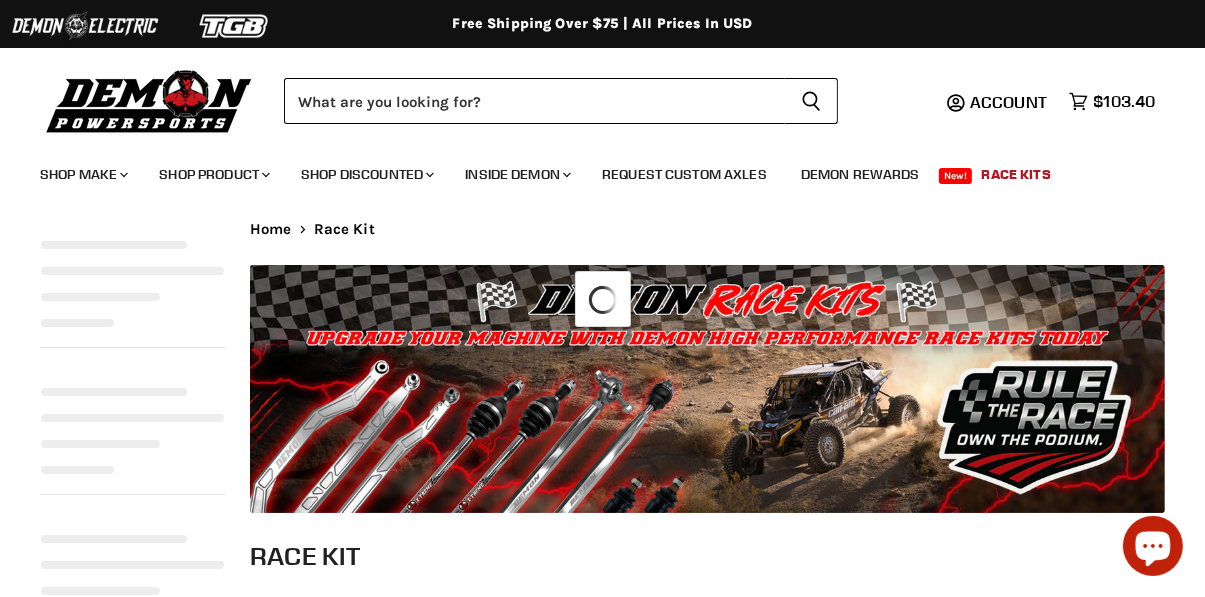 select on "**********" 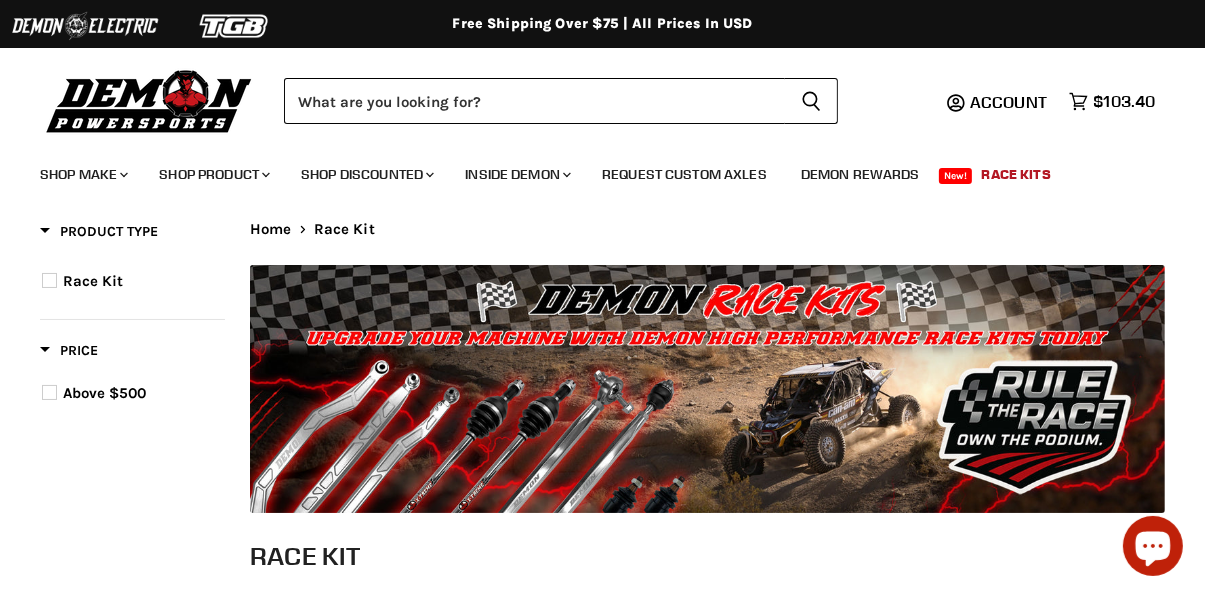 scroll, scrollTop: 0, scrollLeft: 0, axis: both 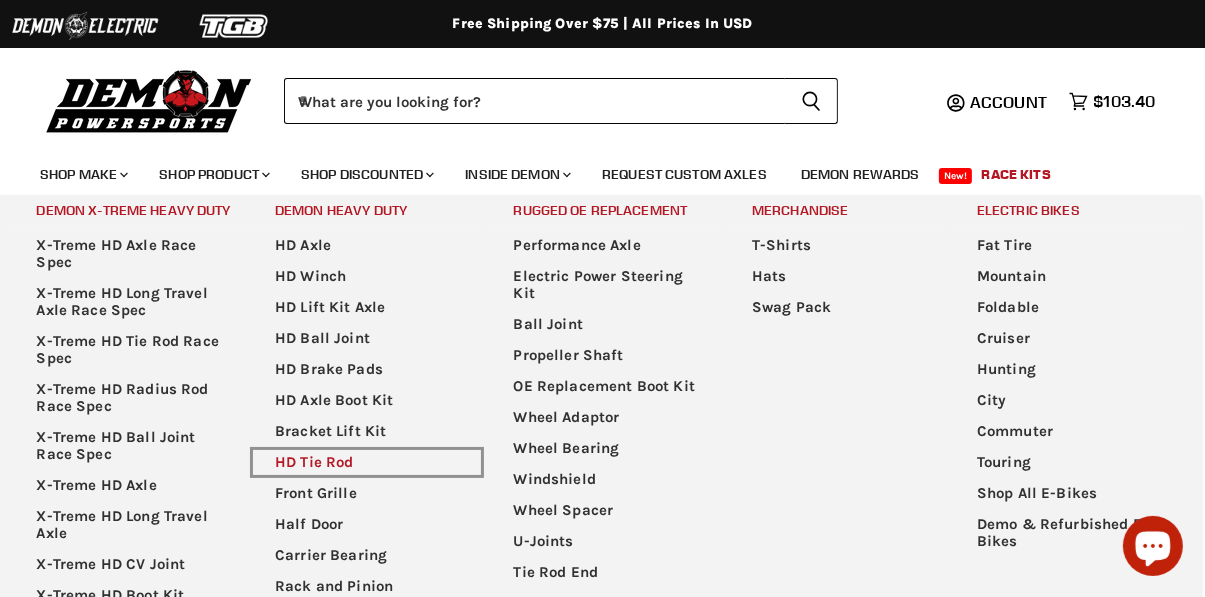 click on "HD Tie Rod" at bounding box center [367, 462] 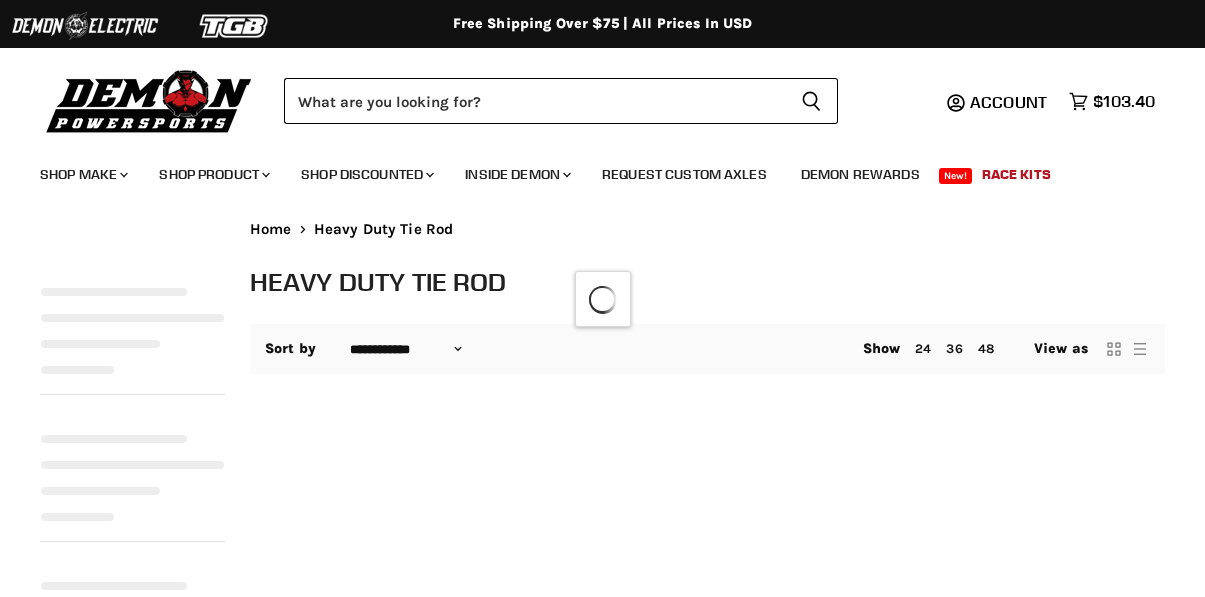 select on "**********" 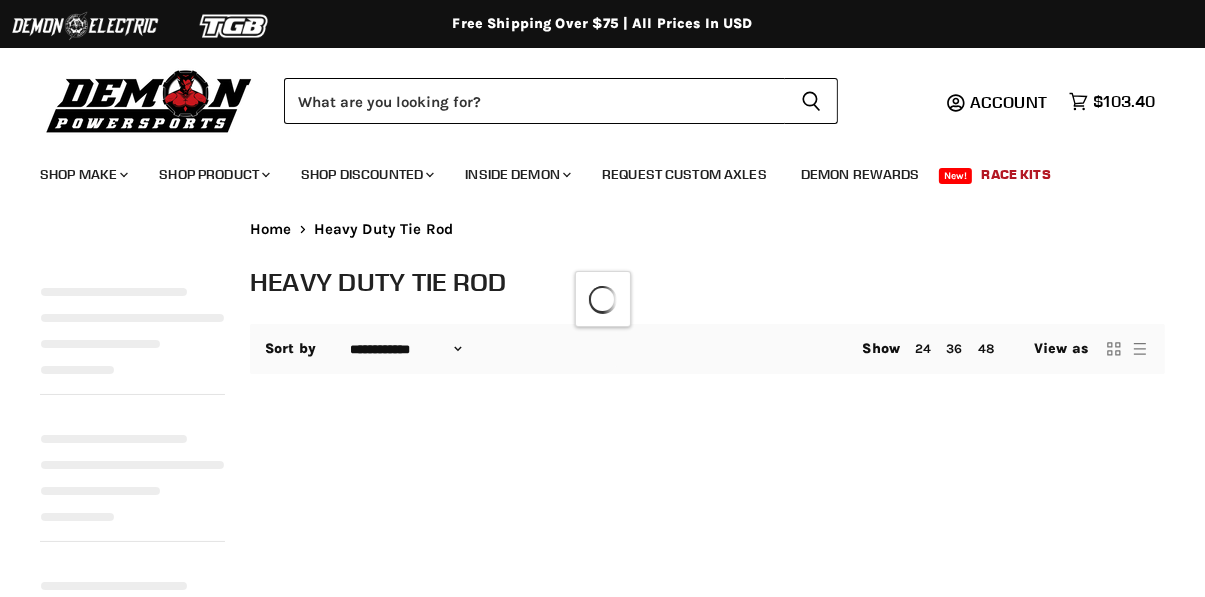 select on "**********" 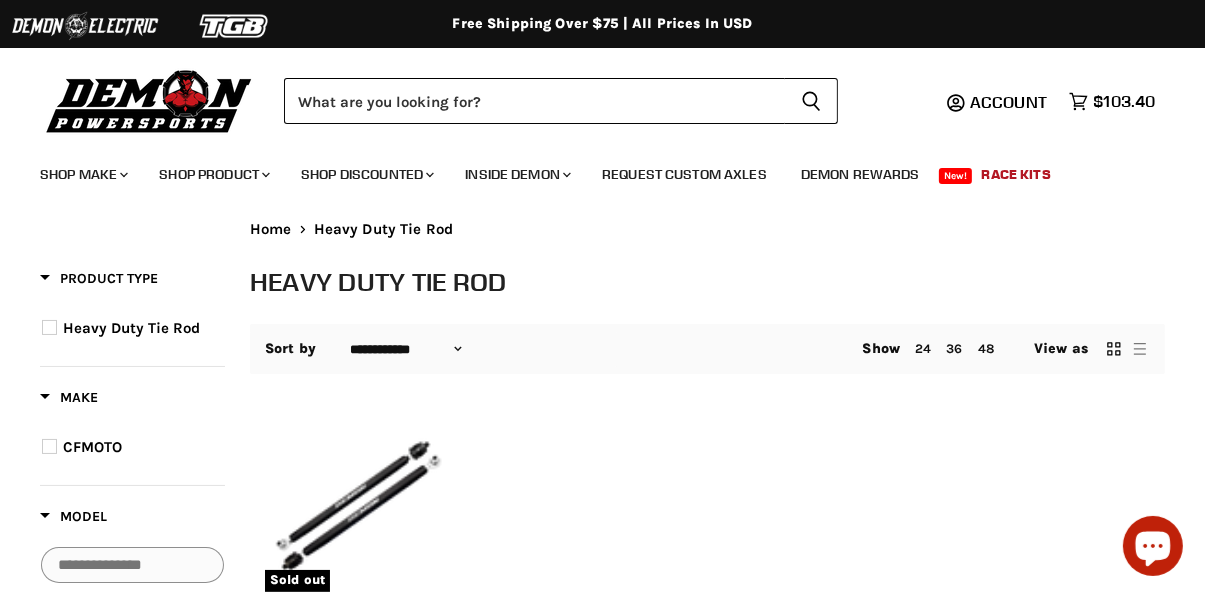 scroll, scrollTop: 0, scrollLeft: 0, axis: both 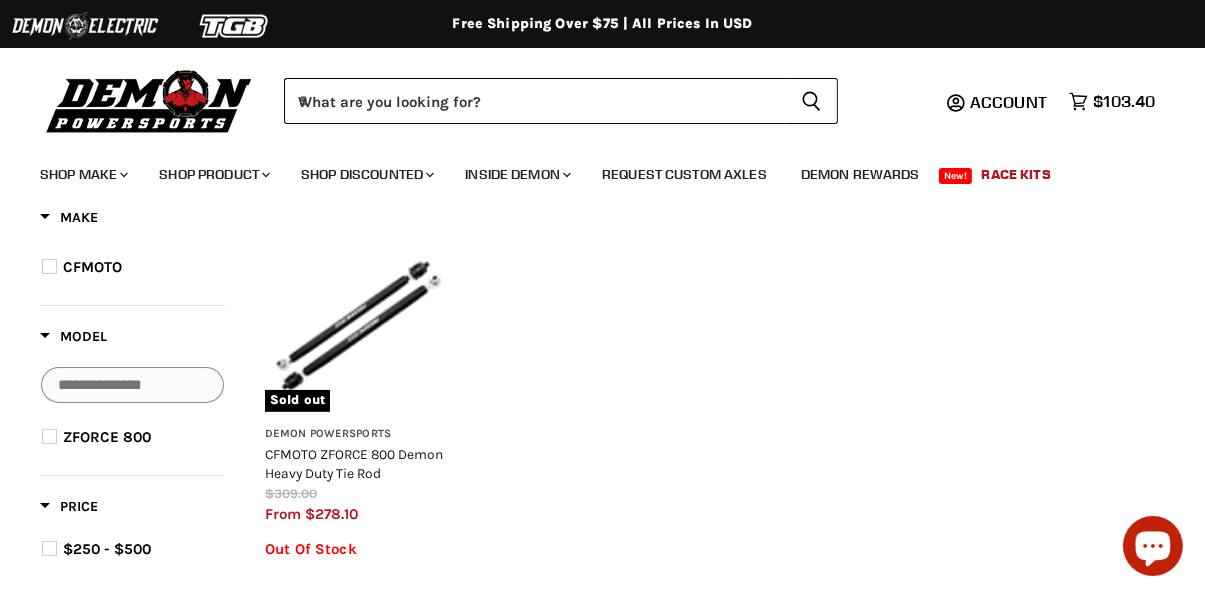 click at bounding box center (132, 385) 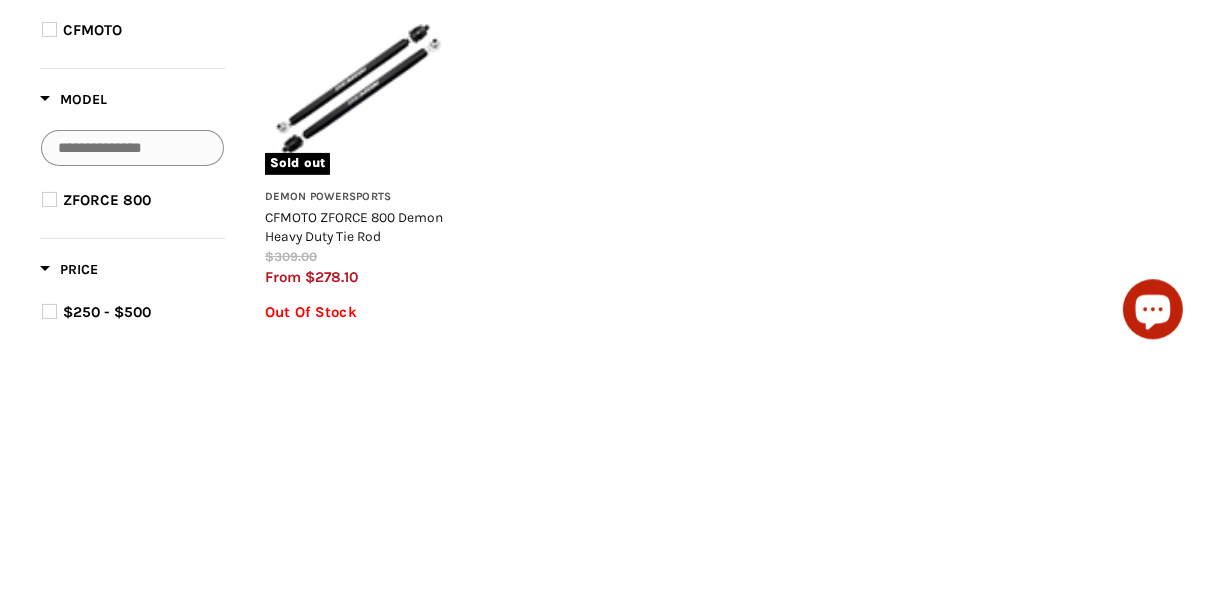 click on "Model" at bounding box center (73, 336) 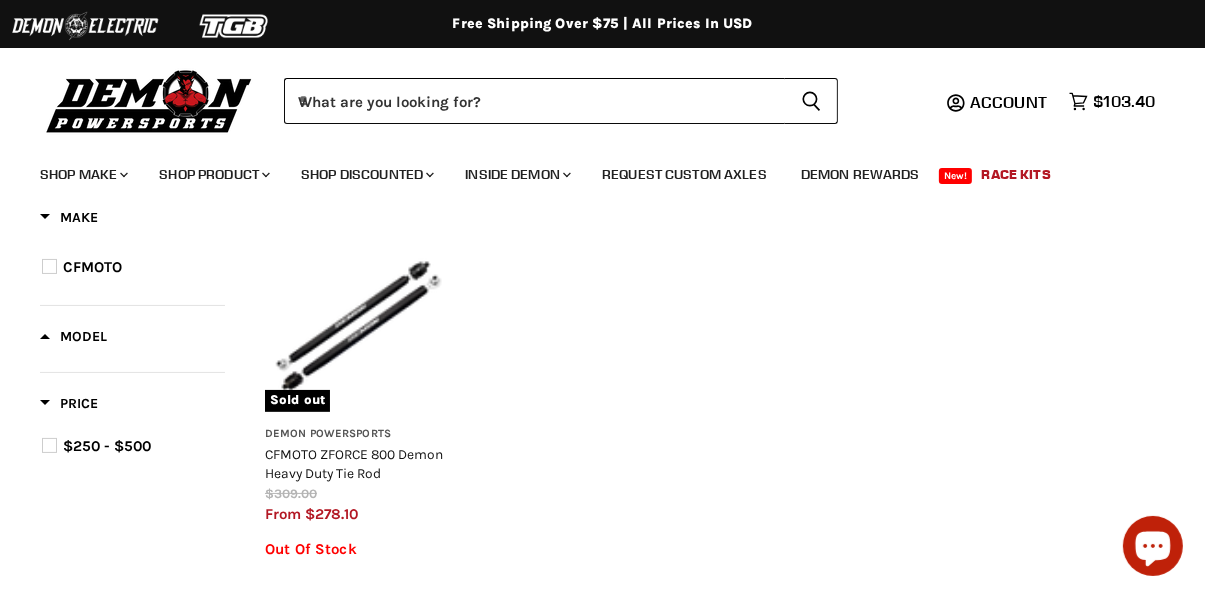 click on "Model" at bounding box center (73, 336) 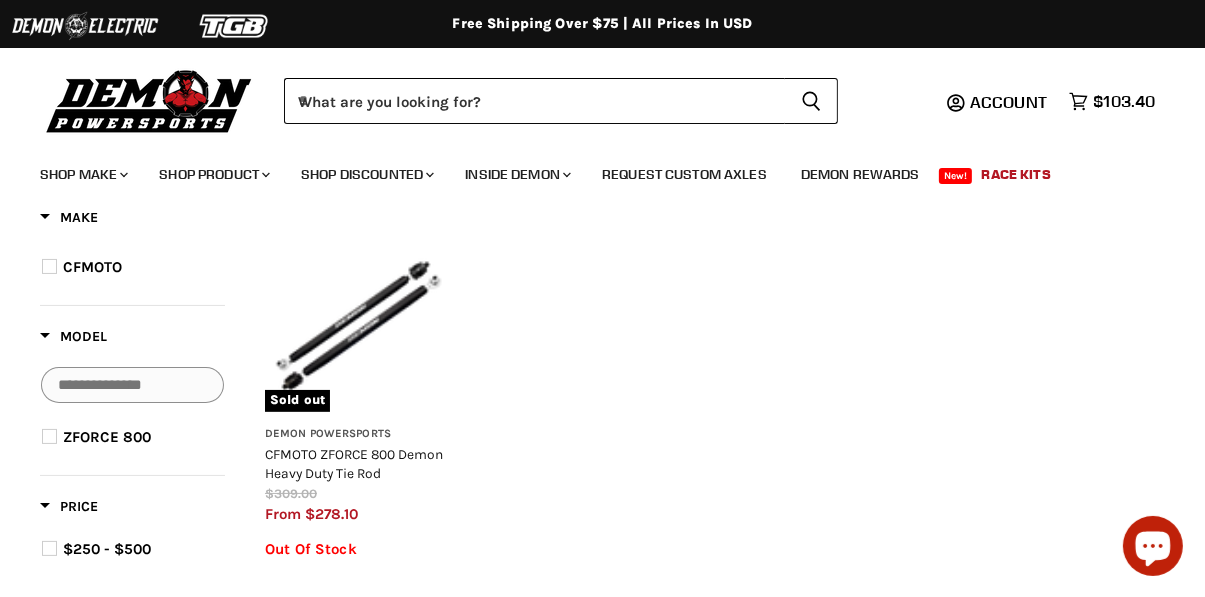 click on "Make" at bounding box center [69, 217] 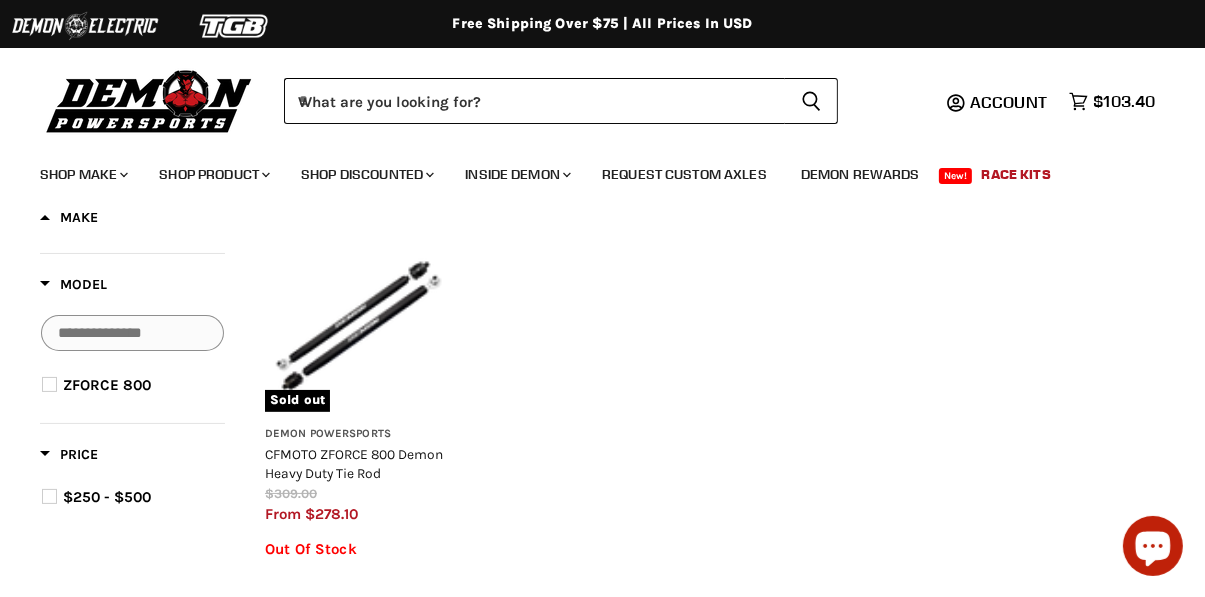 click on "Make" at bounding box center (69, 217) 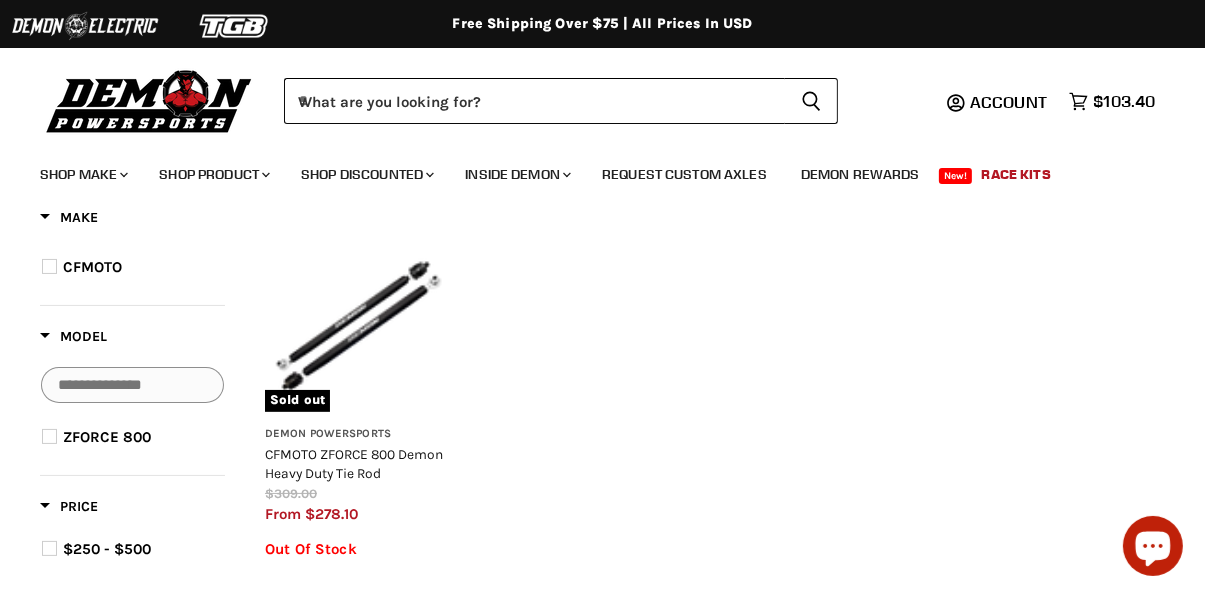 click on "Make" at bounding box center [69, 217] 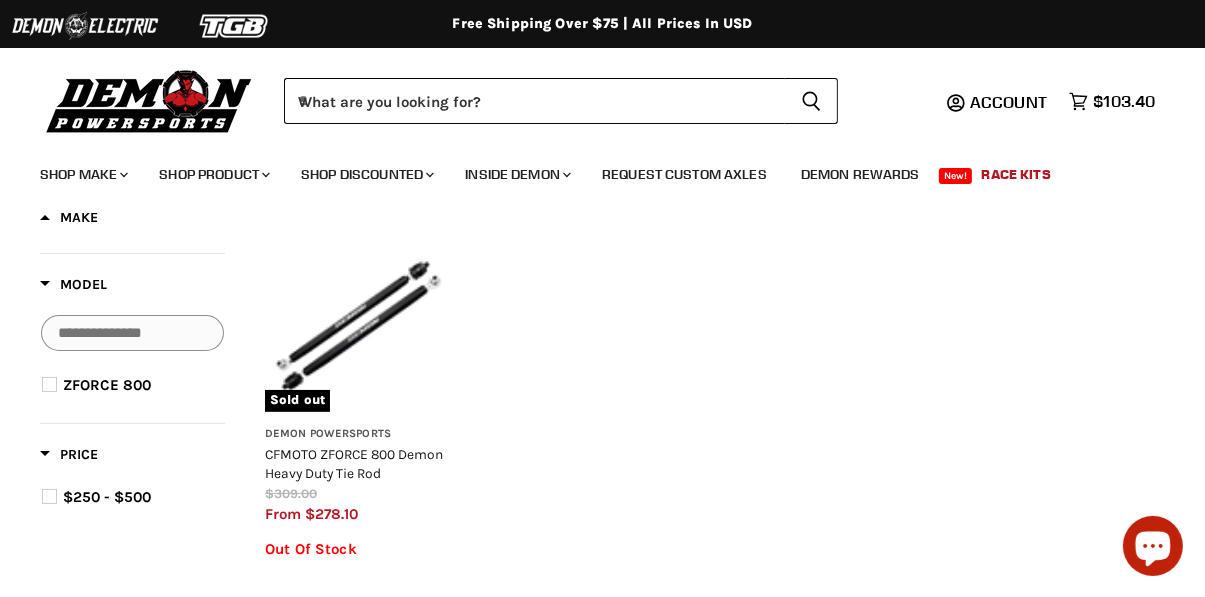click on "Make" at bounding box center (69, 217) 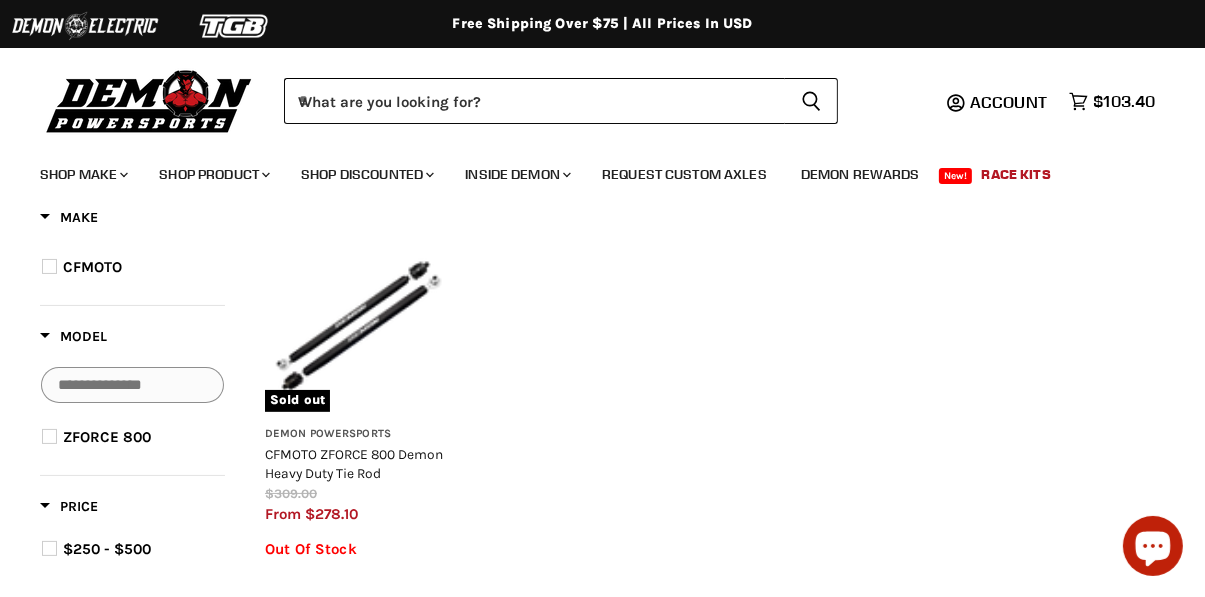 click on "Make" at bounding box center [69, 217] 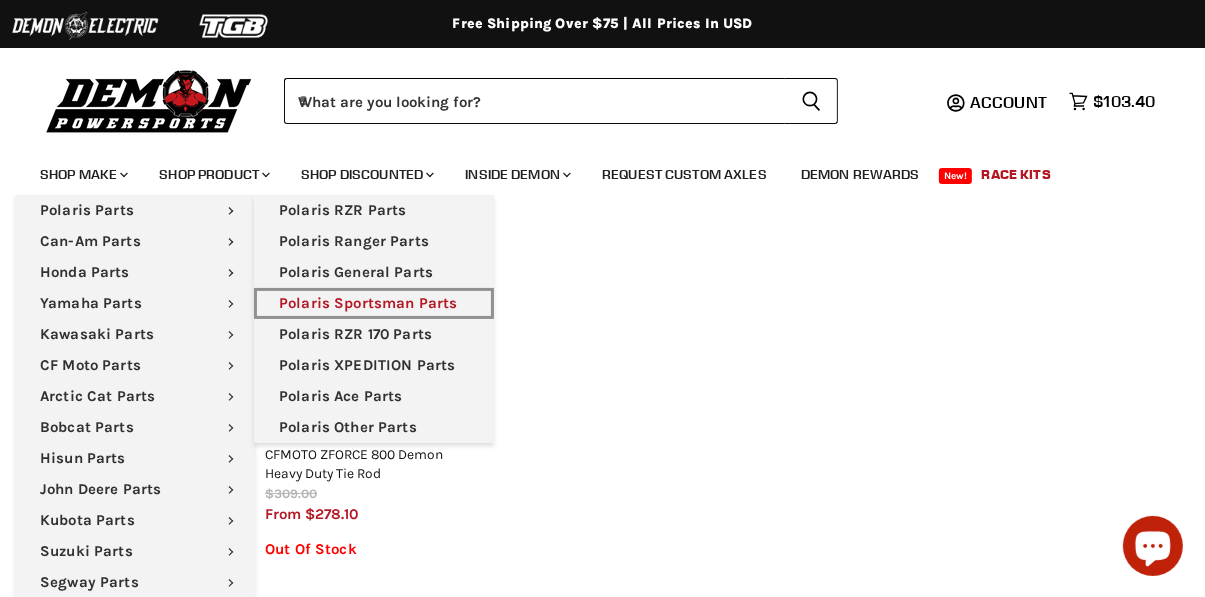 click on "Polaris Sportsman Parts" at bounding box center (374, 303) 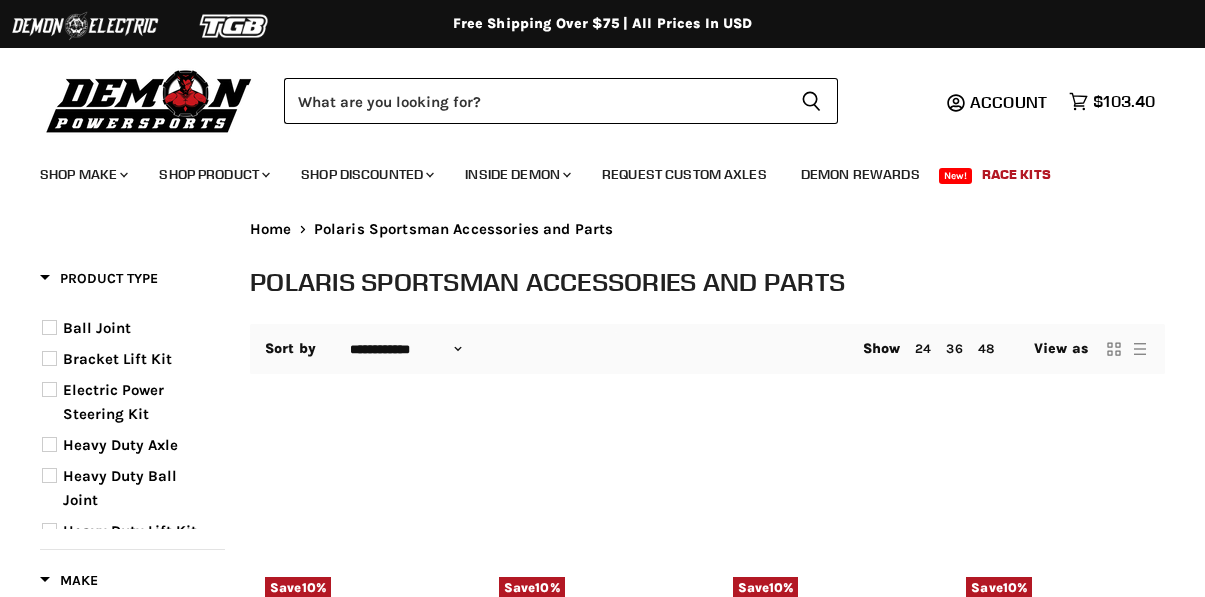 select on "**********" 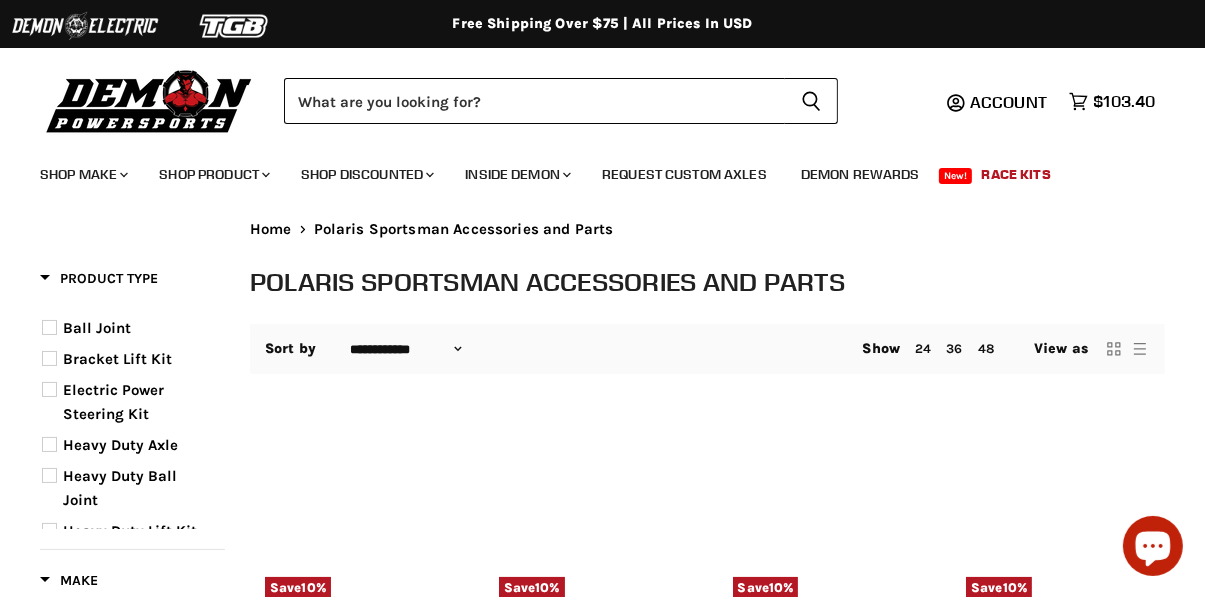 scroll, scrollTop: 0, scrollLeft: 0, axis: both 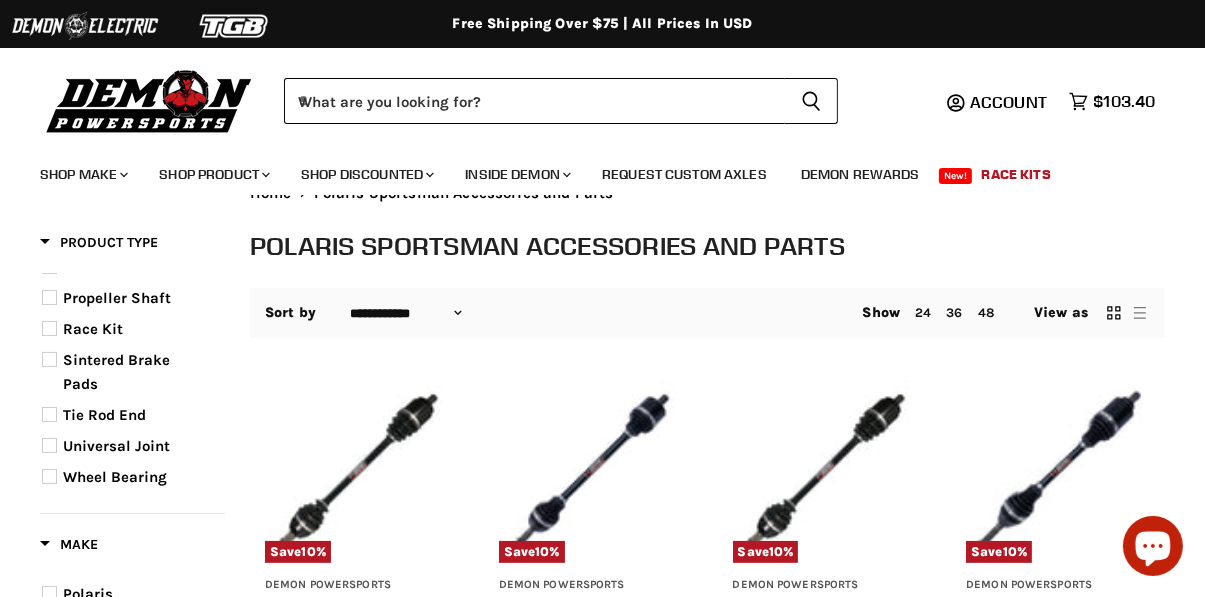 click on "Tie Rod End" at bounding box center [104, 415] 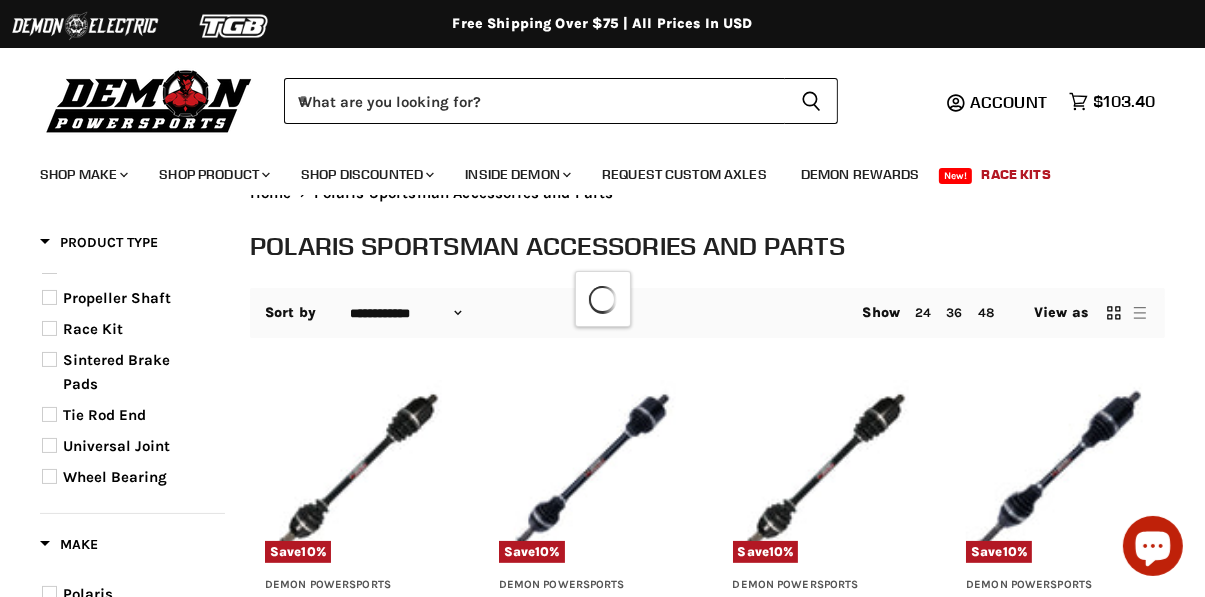 scroll, scrollTop: 174, scrollLeft: 0, axis: vertical 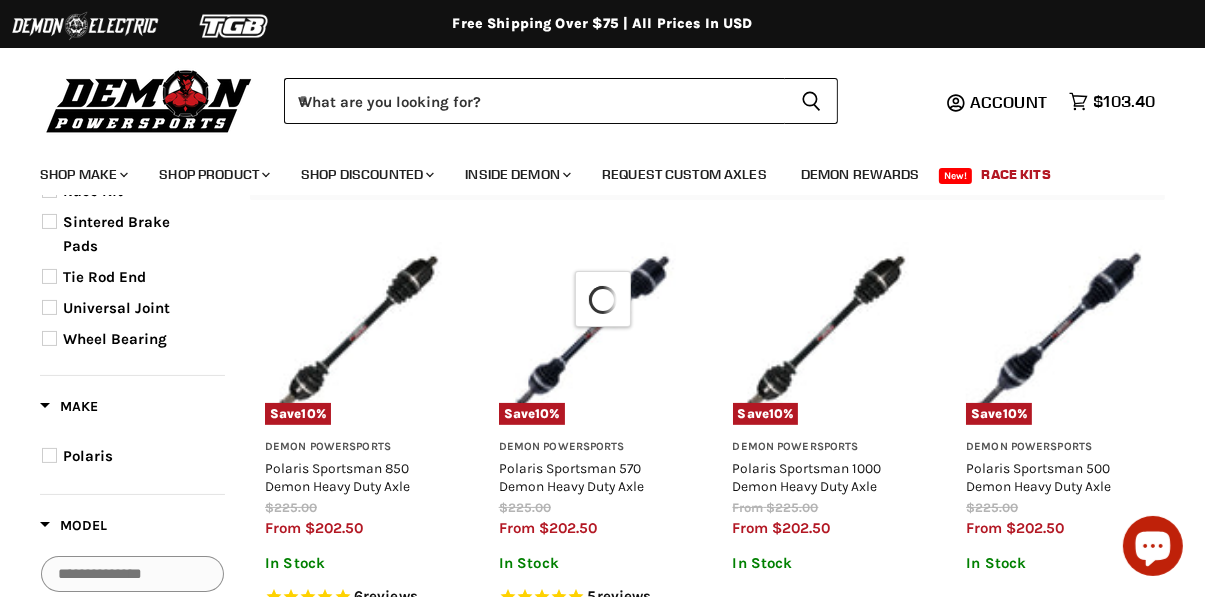 select on "**********" 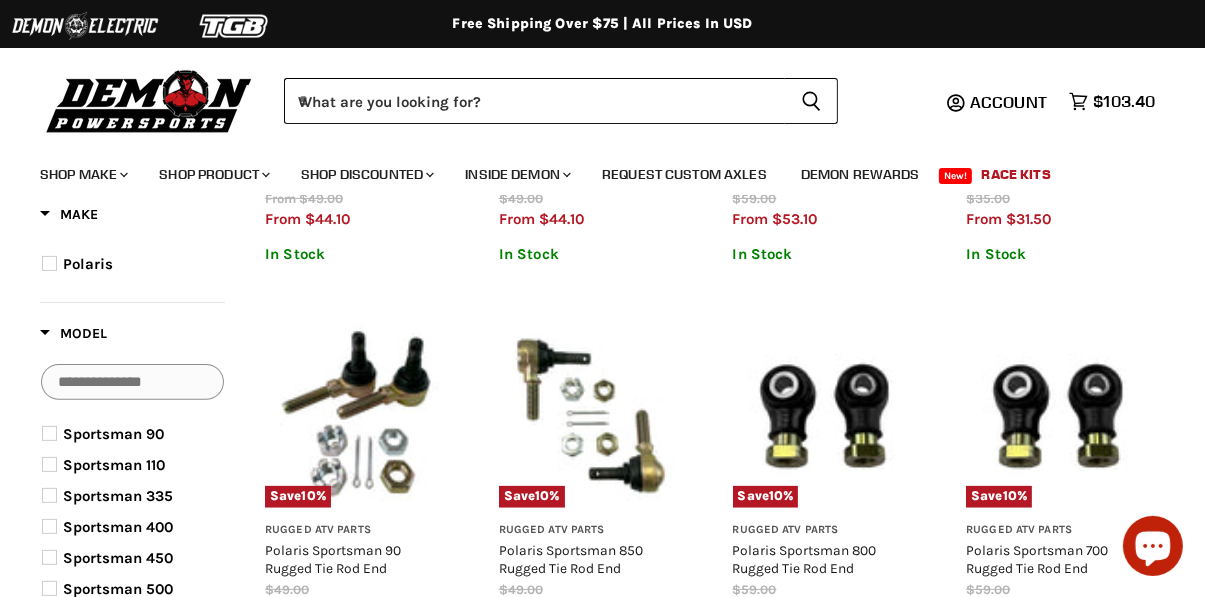 scroll, scrollTop: 484, scrollLeft: 0, axis: vertical 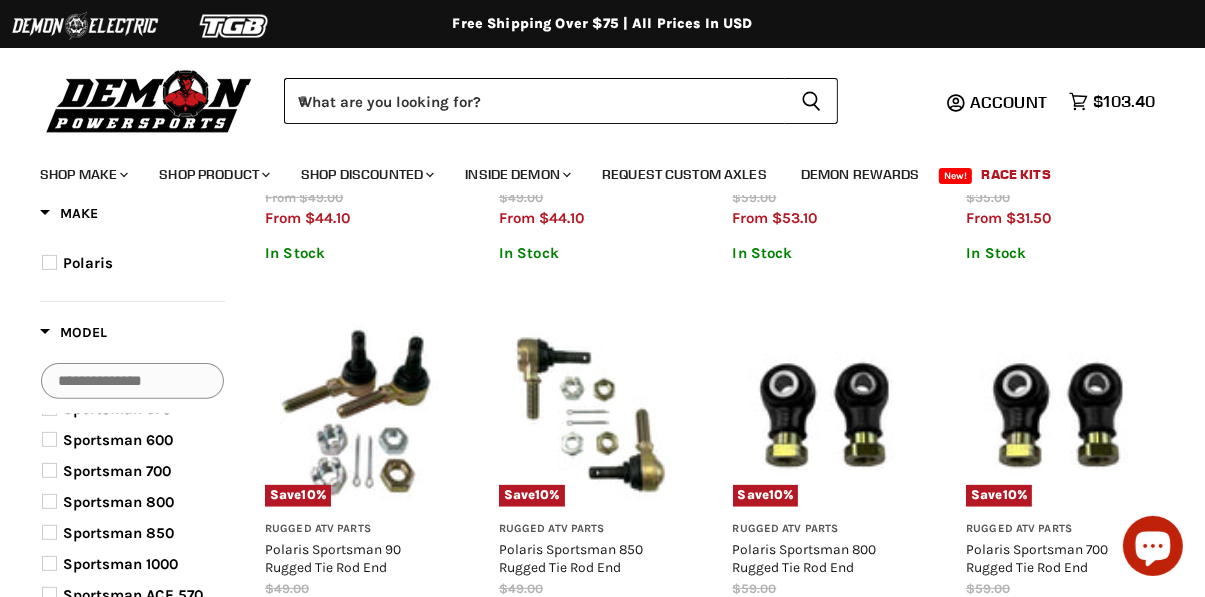 click on "Sportsman 800" at bounding box center (118, 502) 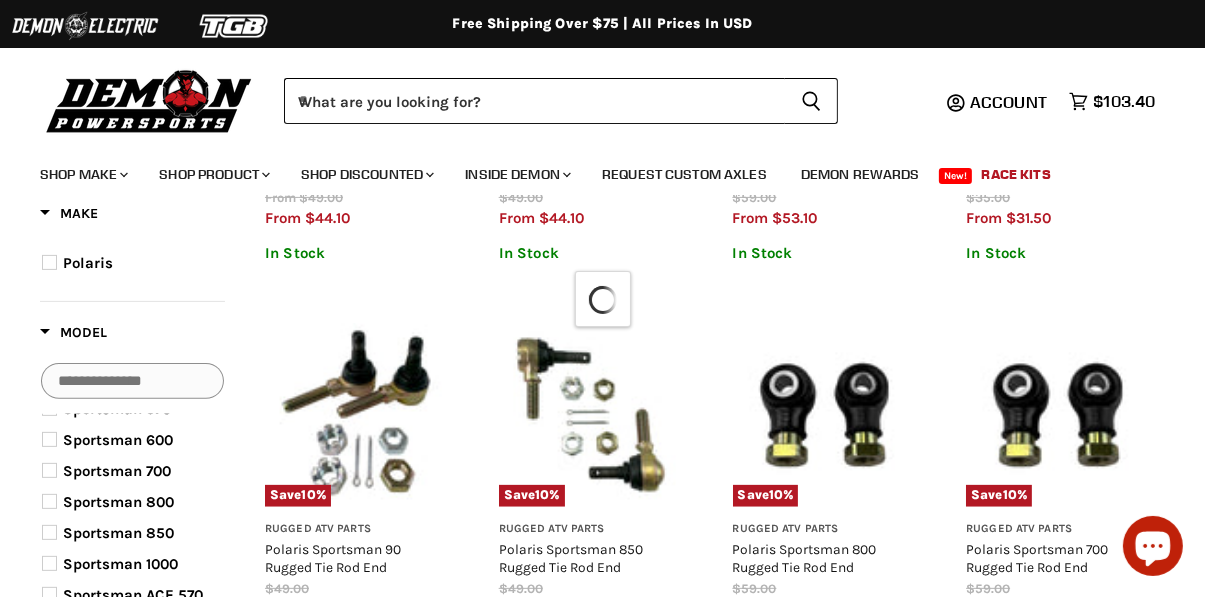 scroll, scrollTop: 518, scrollLeft: 0, axis: vertical 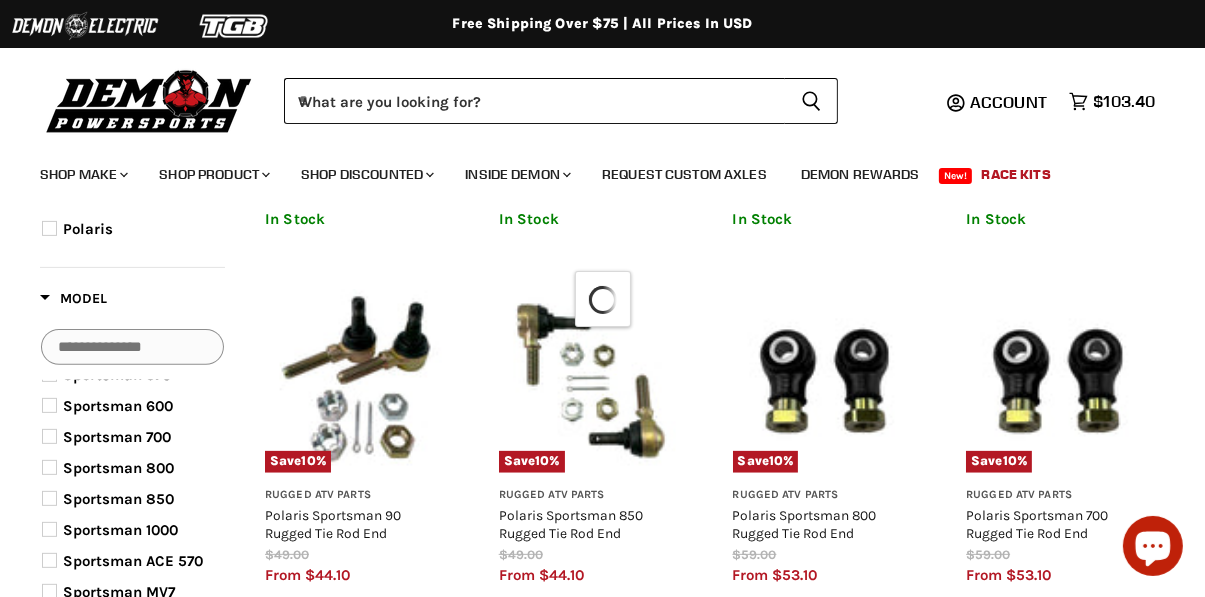 select on "**********" 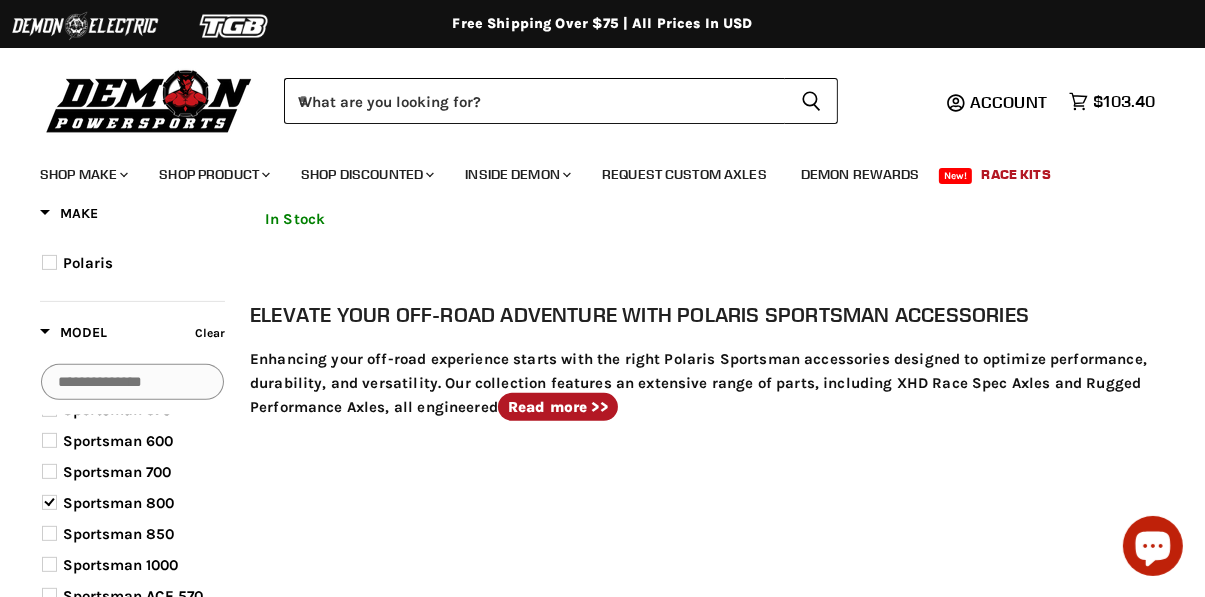 scroll, scrollTop: 198, scrollLeft: 0, axis: vertical 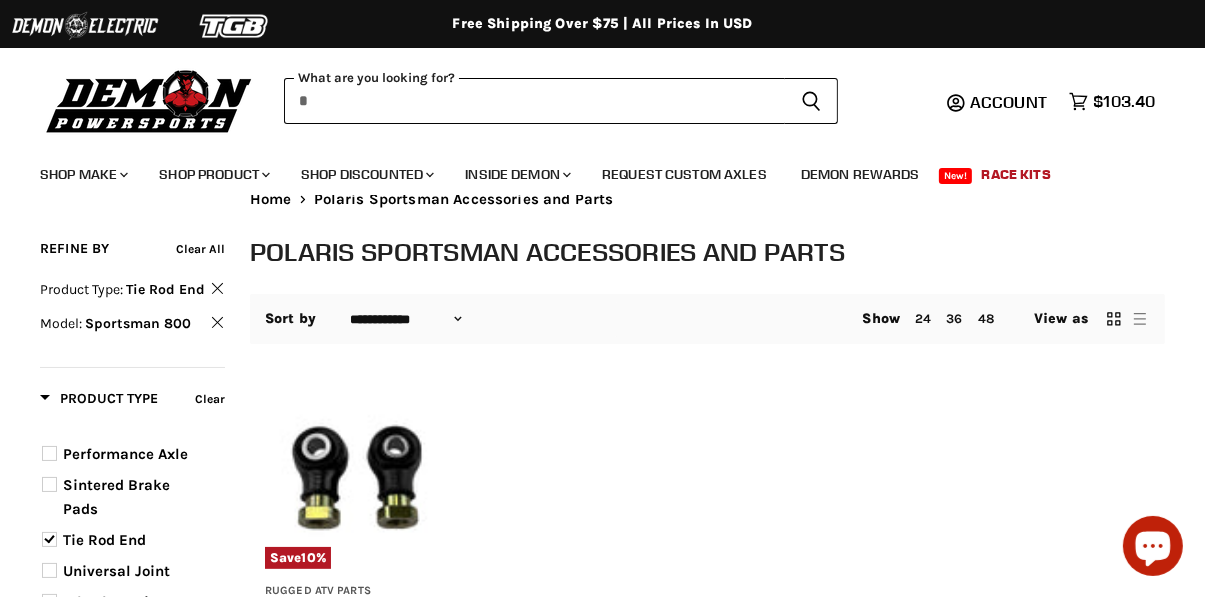 click at bounding box center [534, 101] 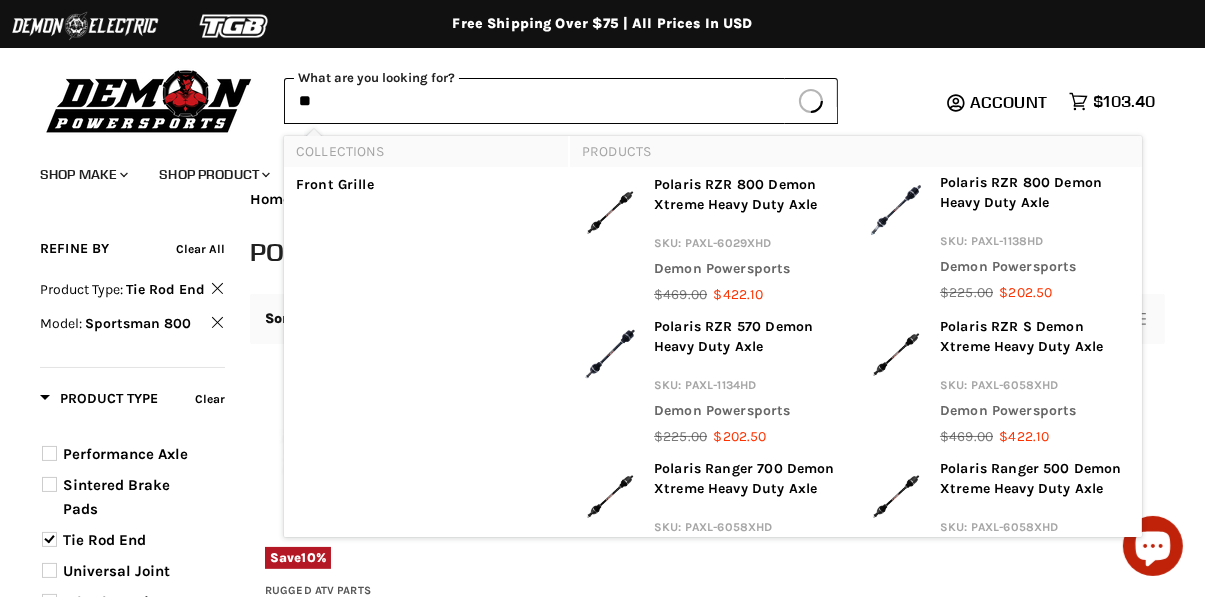 type on "*" 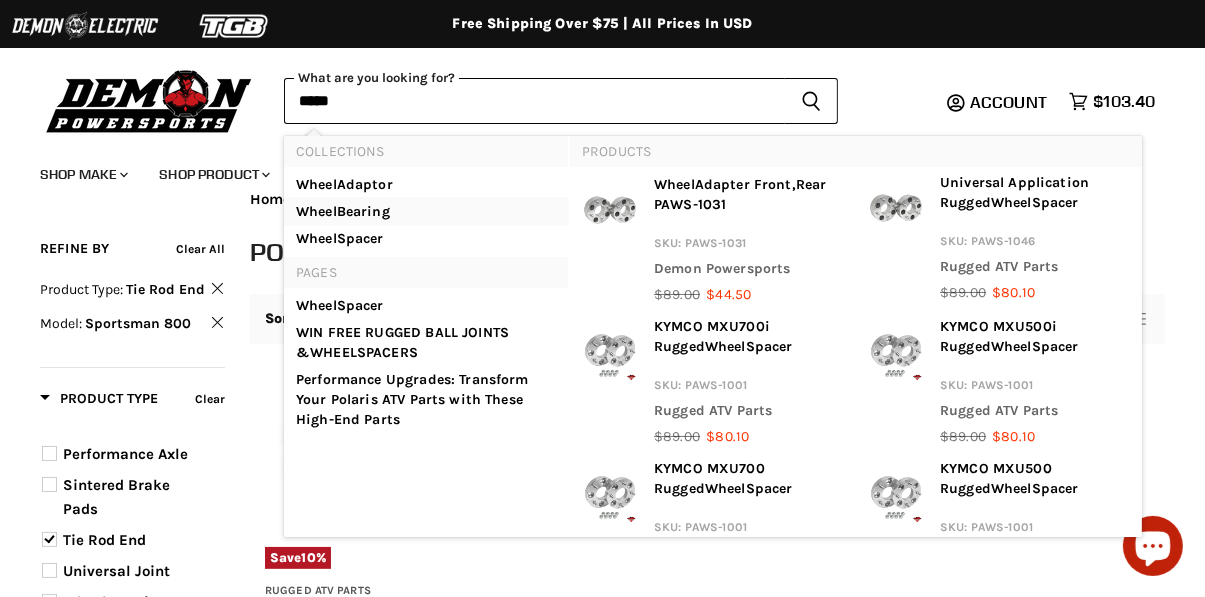 type on "*****" 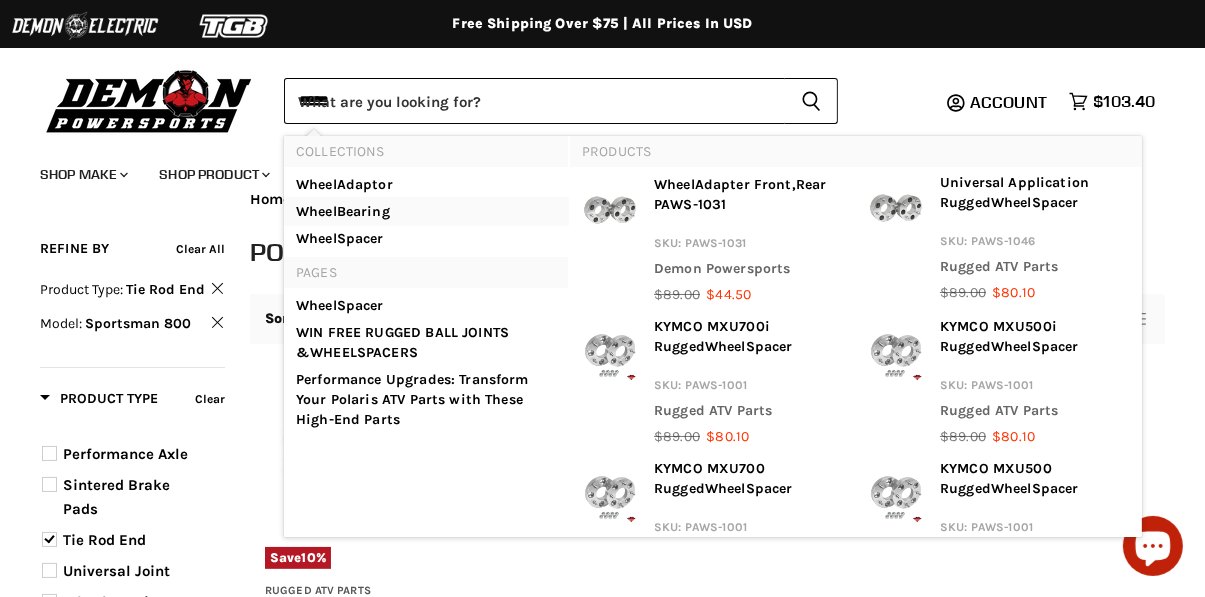 click on "Wheel" at bounding box center (316, 211) 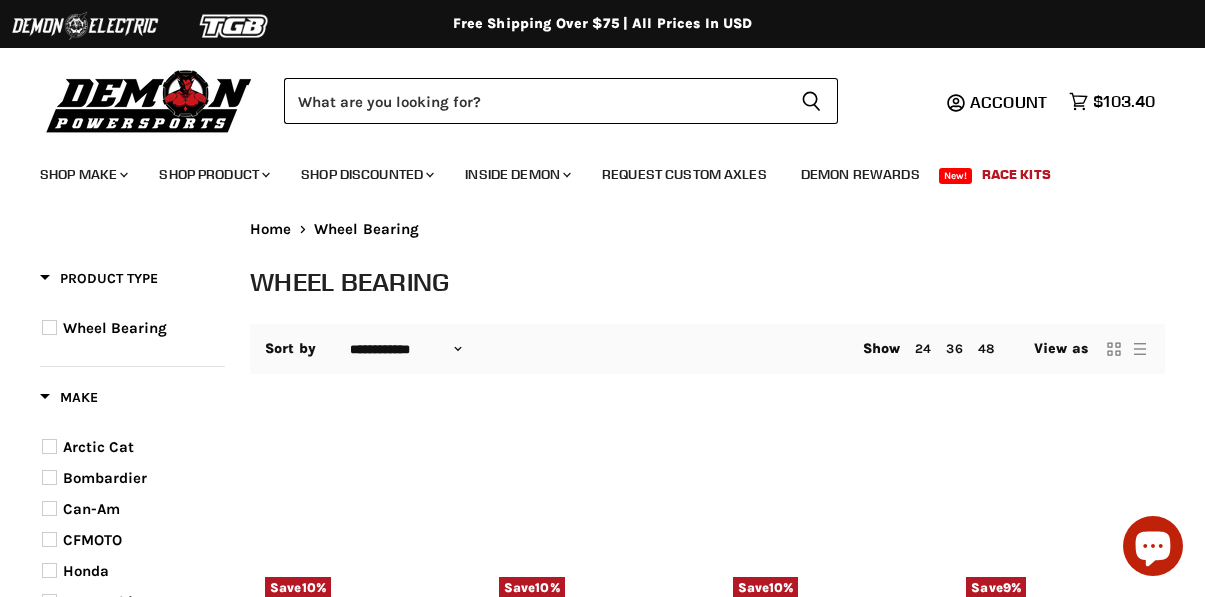 select on "**********" 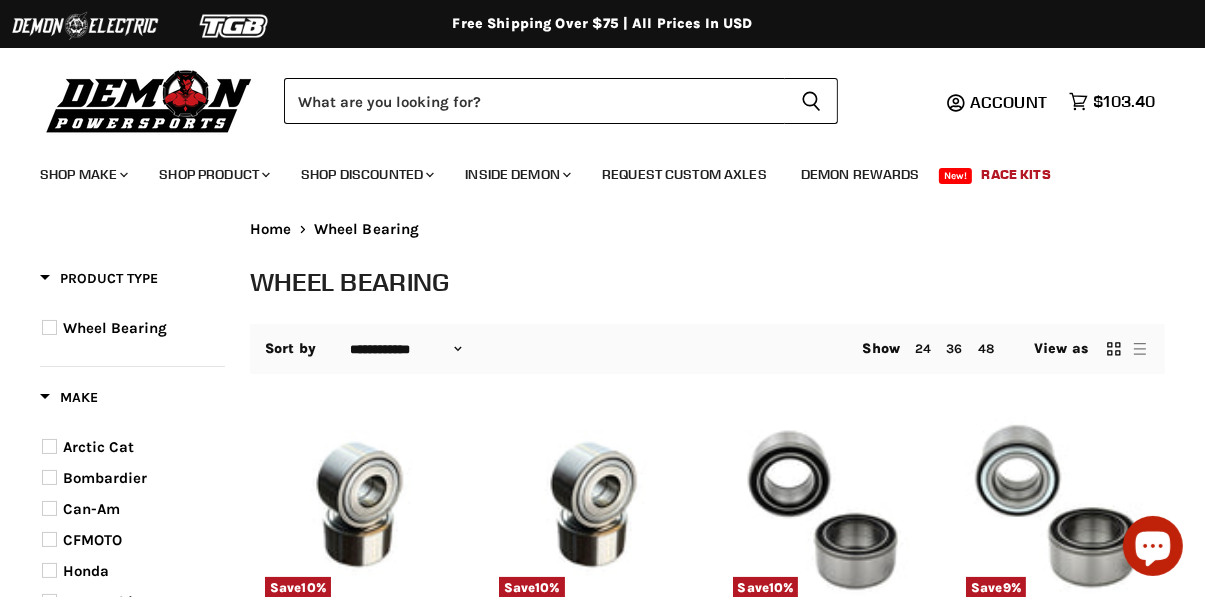 scroll, scrollTop: 0, scrollLeft: 0, axis: both 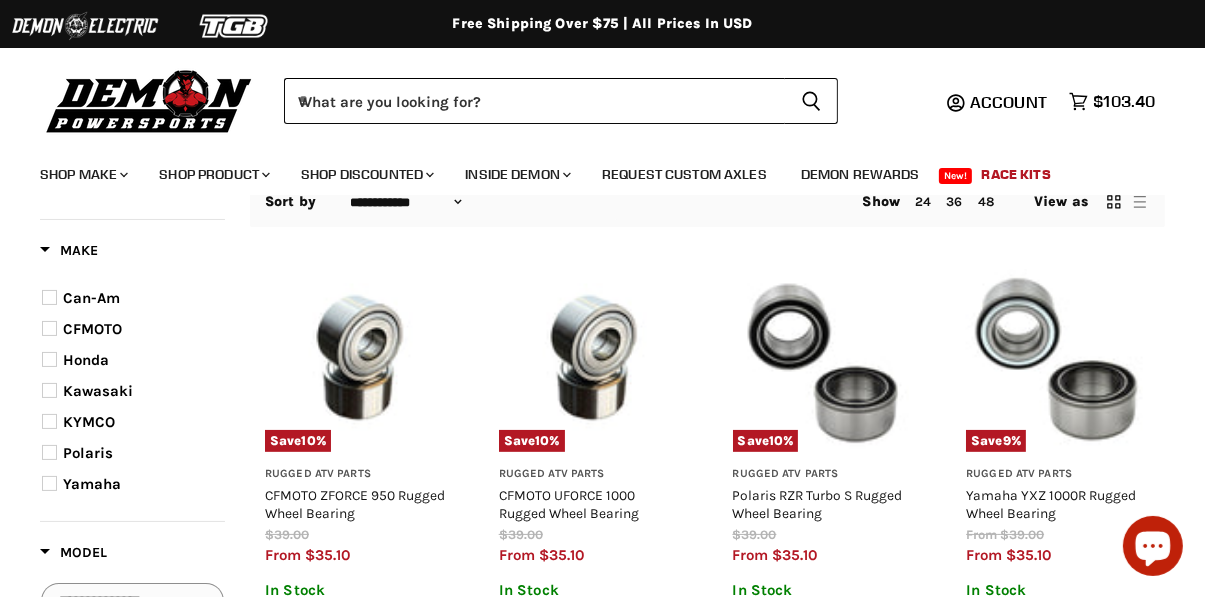 click on "Polaris" at bounding box center [88, 453] 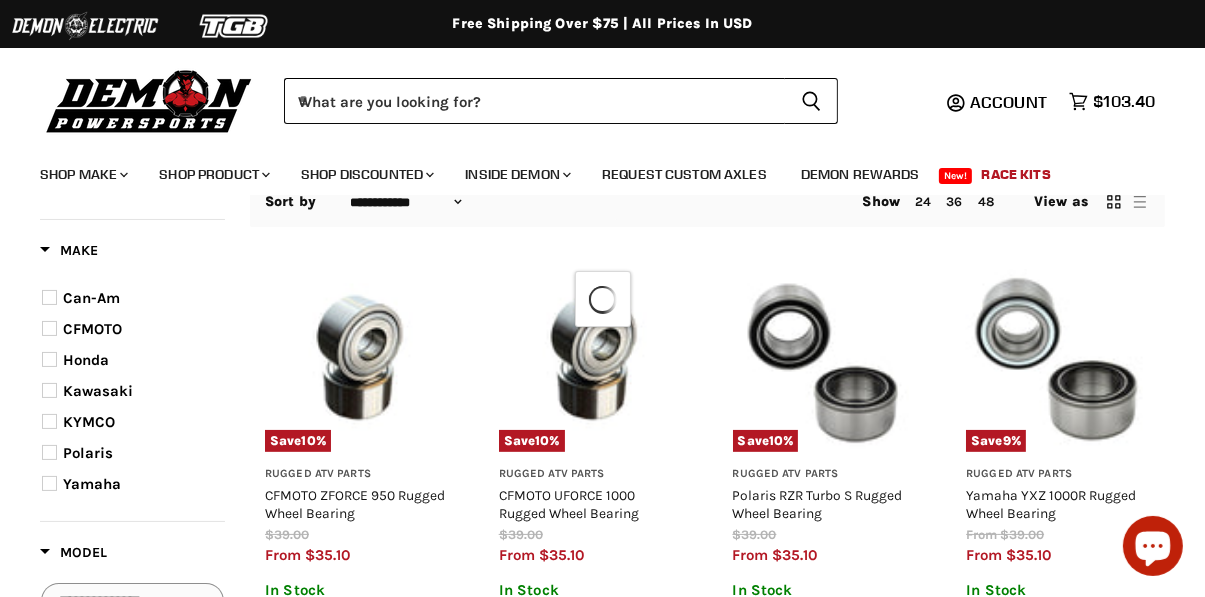 select on "**********" 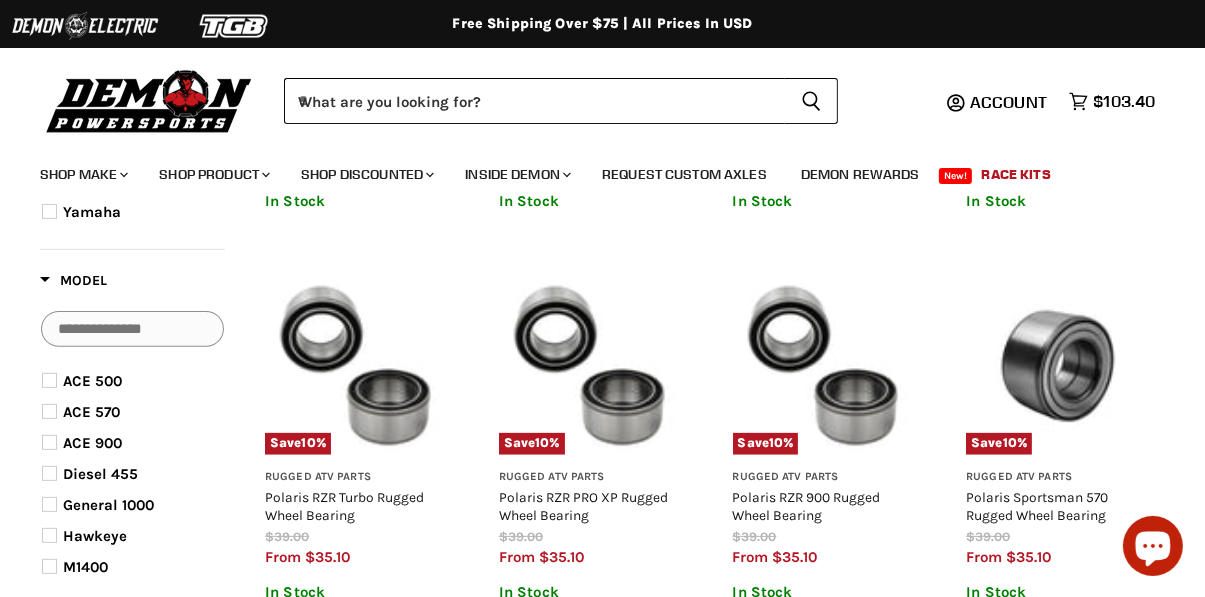 scroll, scrollTop: 538, scrollLeft: 0, axis: vertical 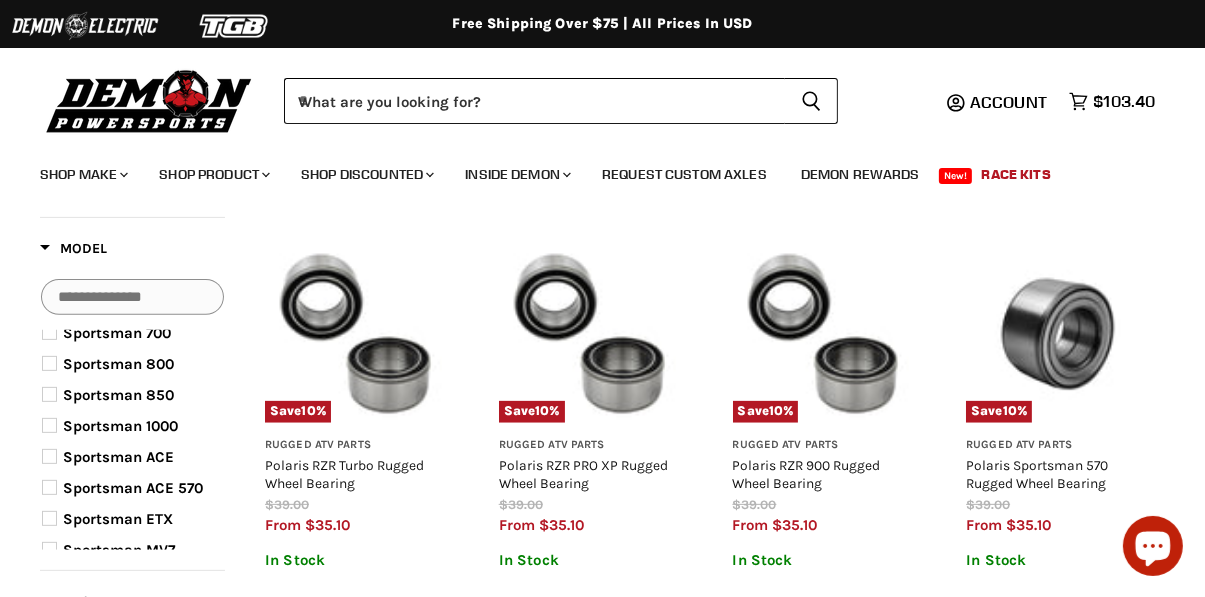 click on "Sportsman 800" at bounding box center (118, 364) 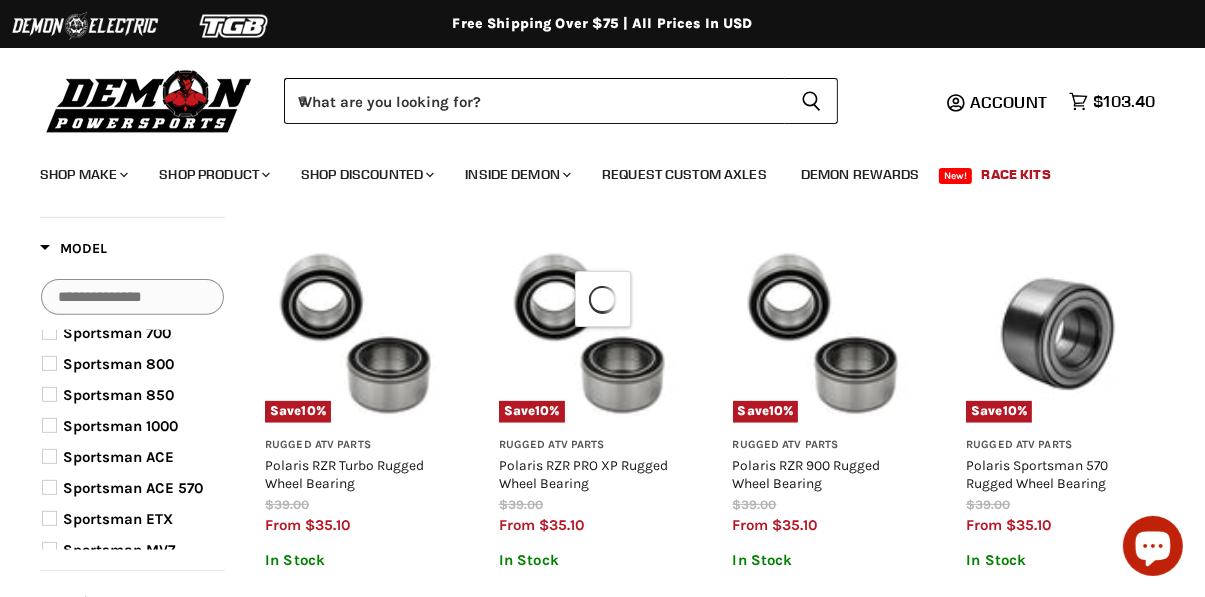 select on "**********" 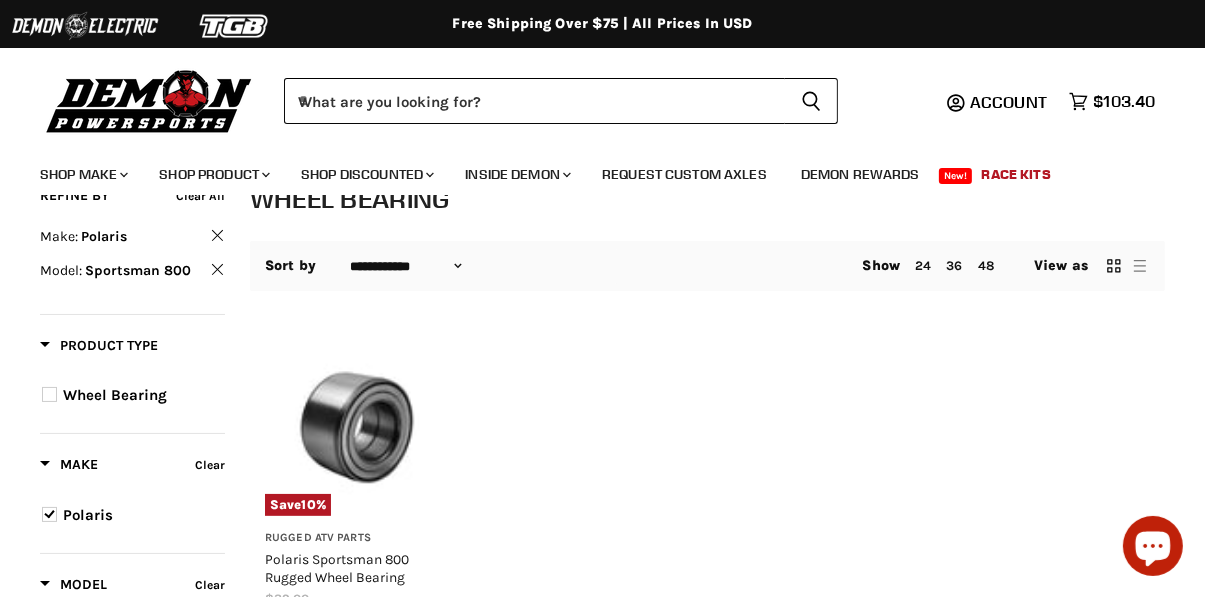 scroll, scrollTop: 79, scrollLeft: 0, axis: vertical 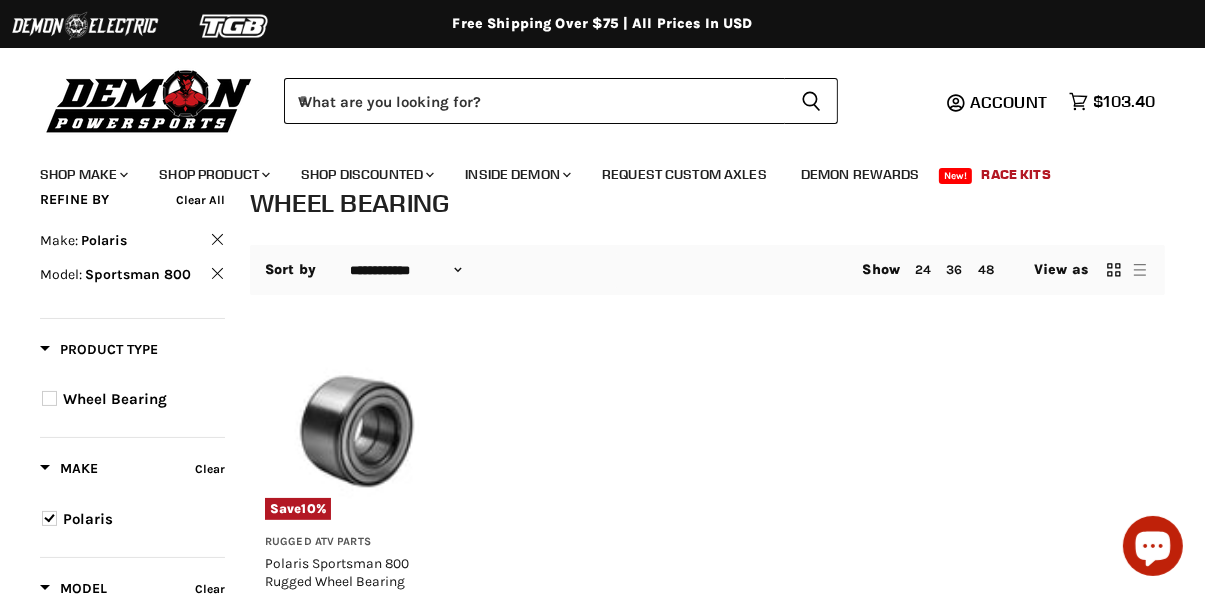 click at bounding box center (357, 429) 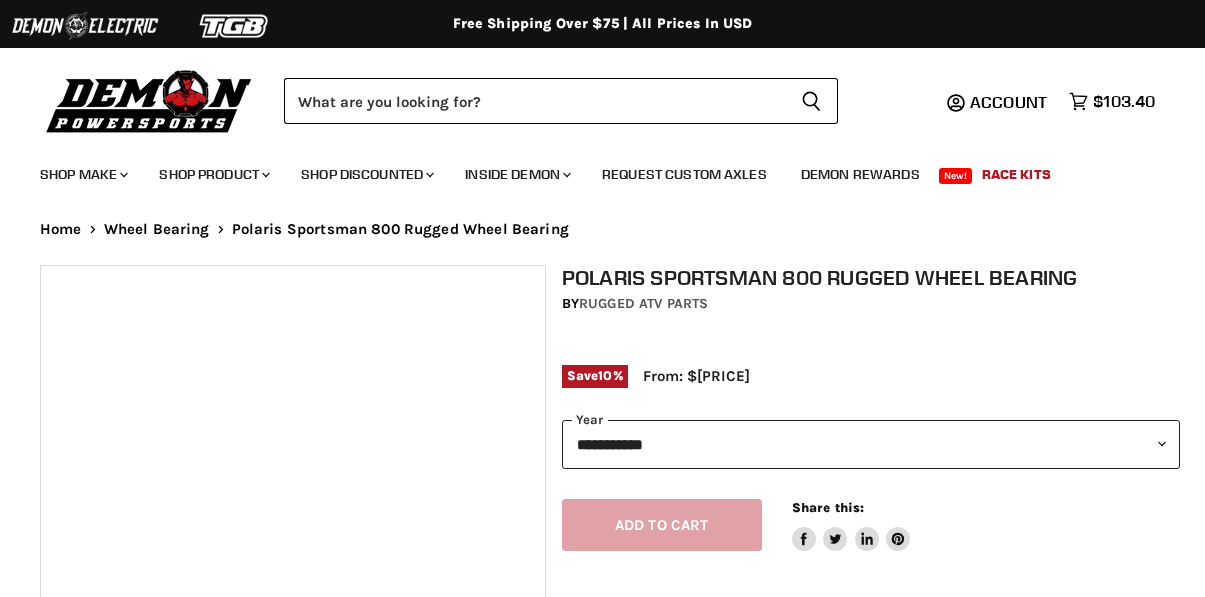 scroll, scrollTop: 0, scrollLeft: 0, axis: both 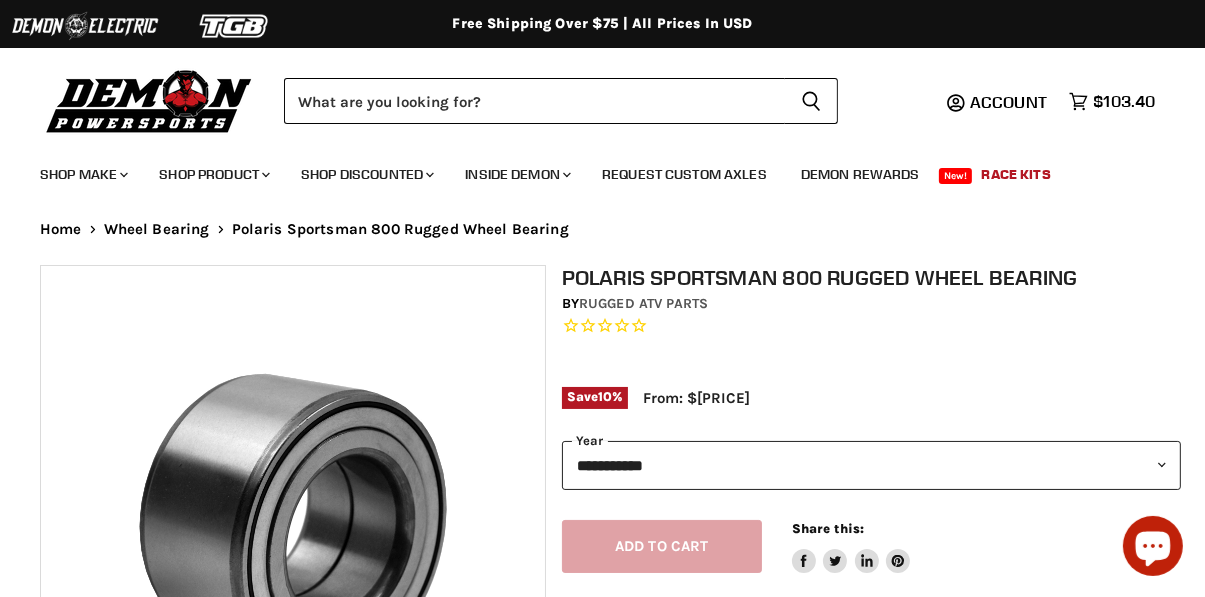 click on "**********" at bounding box center [871, 465] 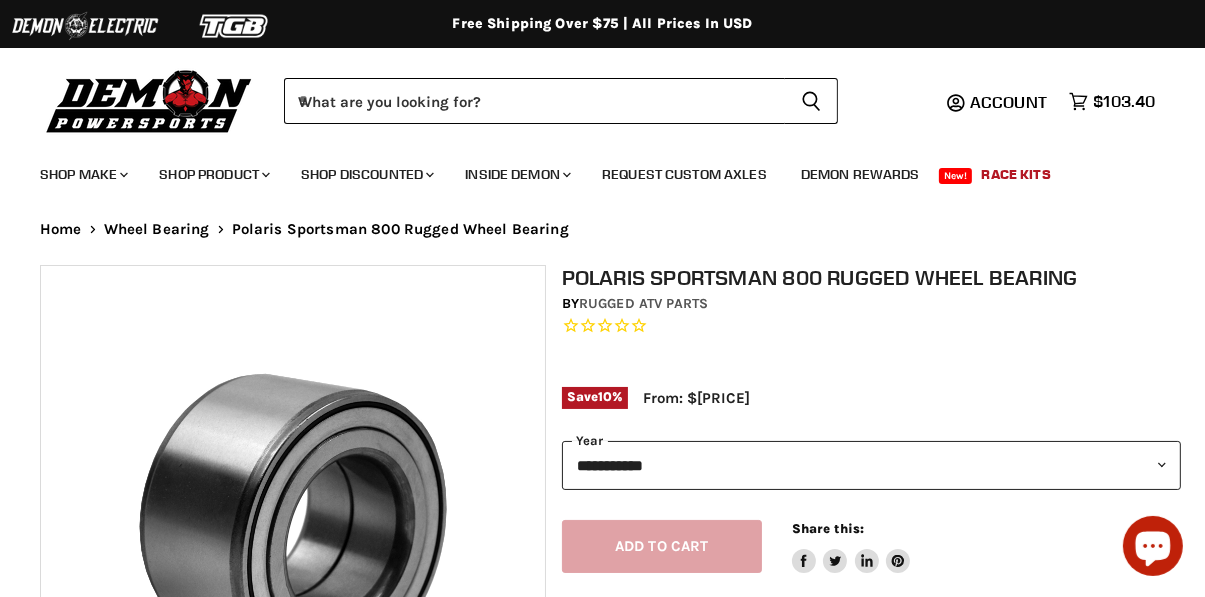 select on "****" 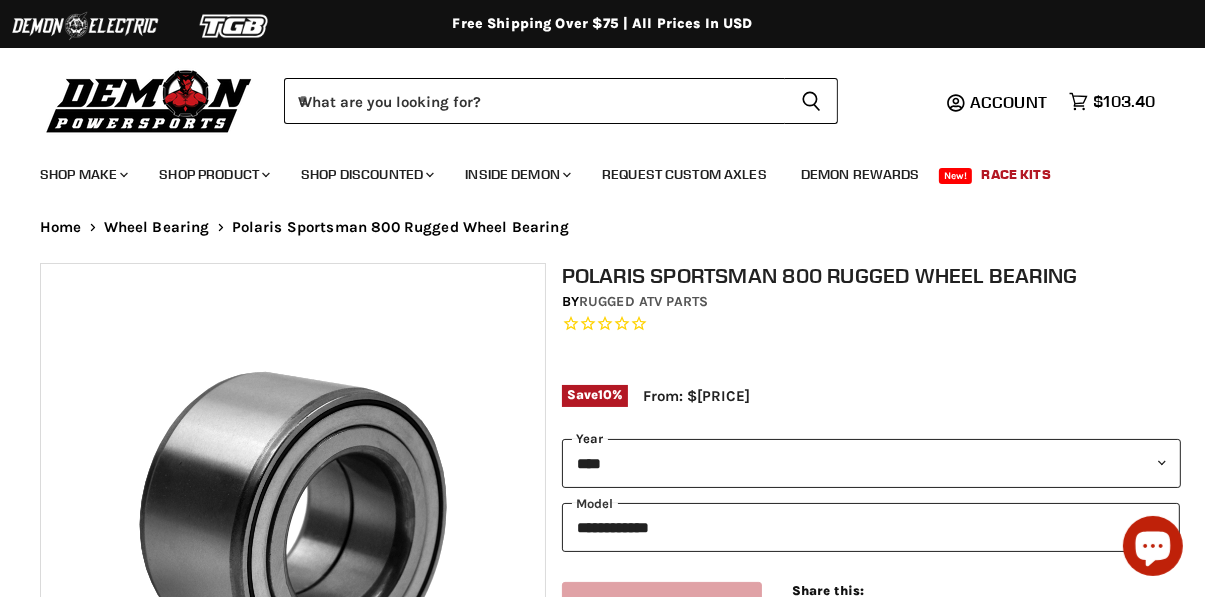 scroll, scrollTop: 117, scrollLeft: 0, axis: vertical 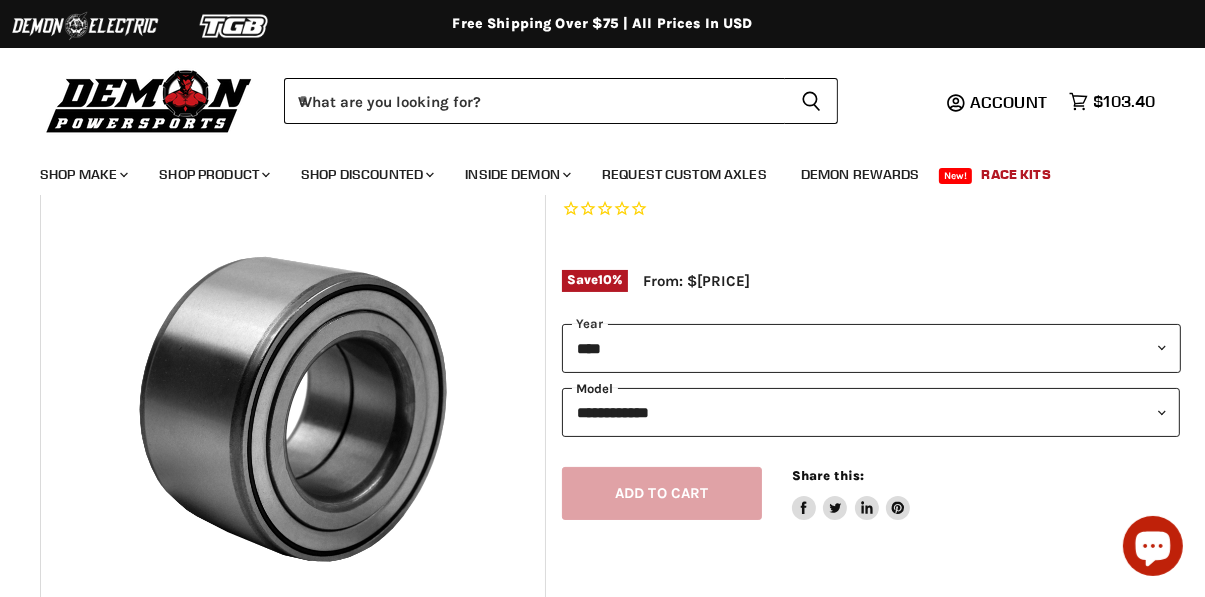 click on "**********" at bounding box center [871, 412] 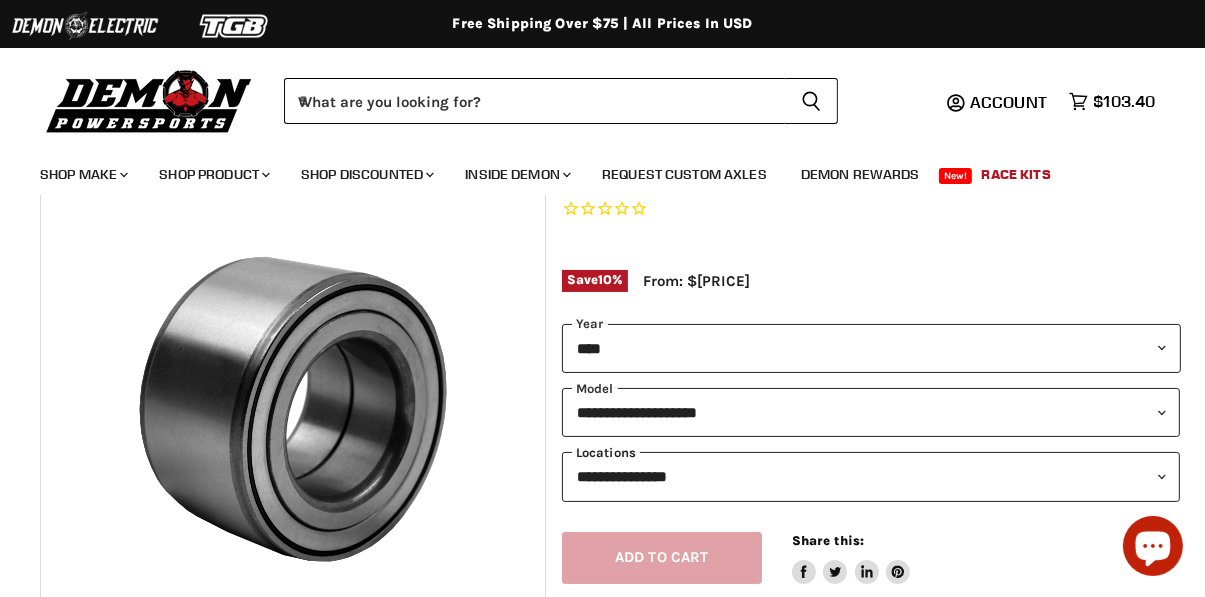 click on "**********" at bounding box center (871, 476) 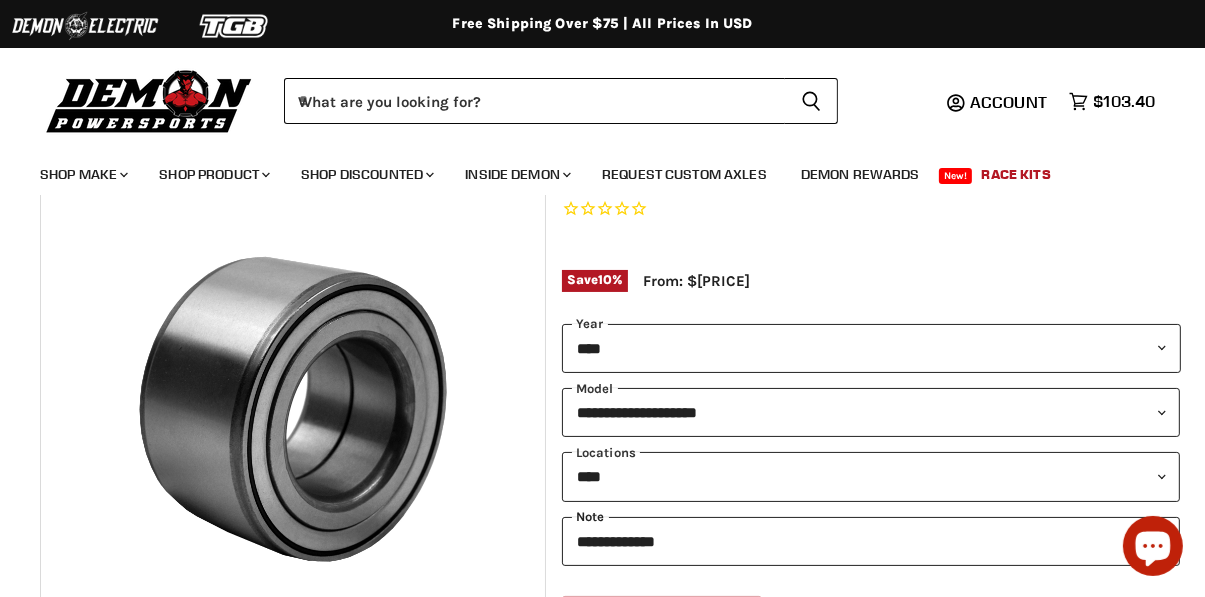 click on "**********" at bounding box center [871, 541] 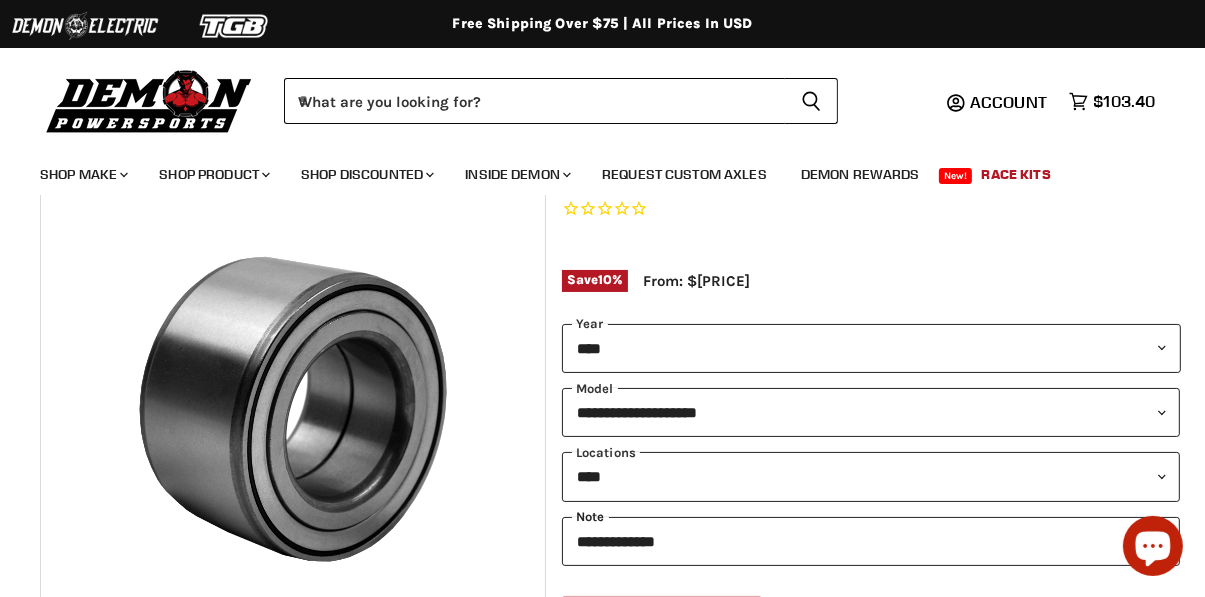 select on "*********" 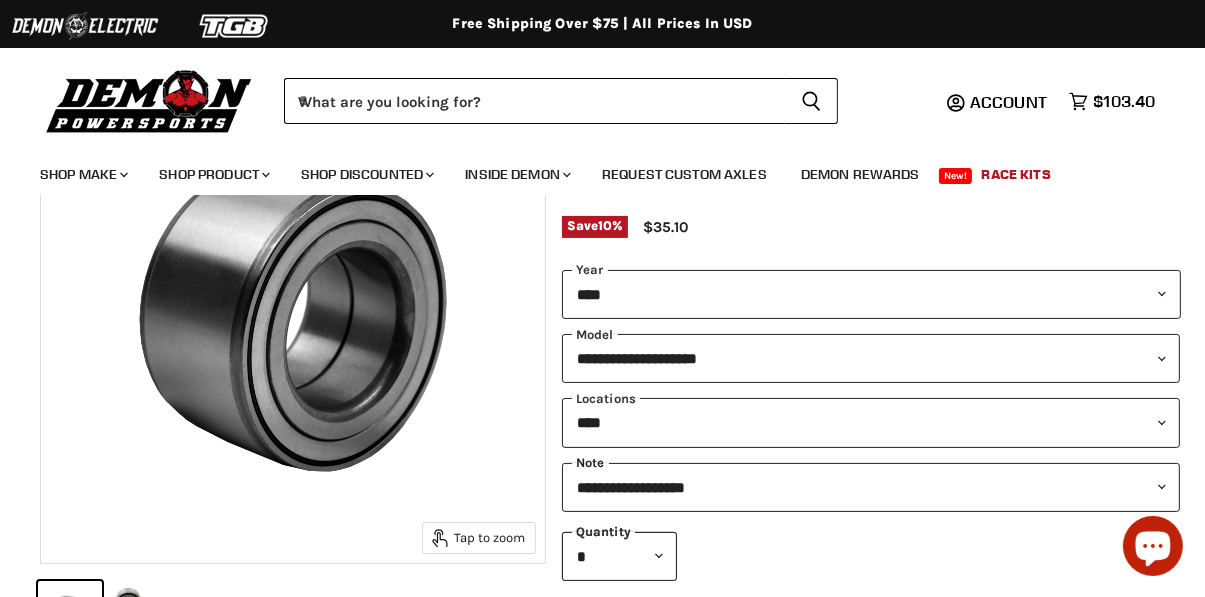 scroll, scrollTop: 207, scrollLeft: 0, axis: vertical 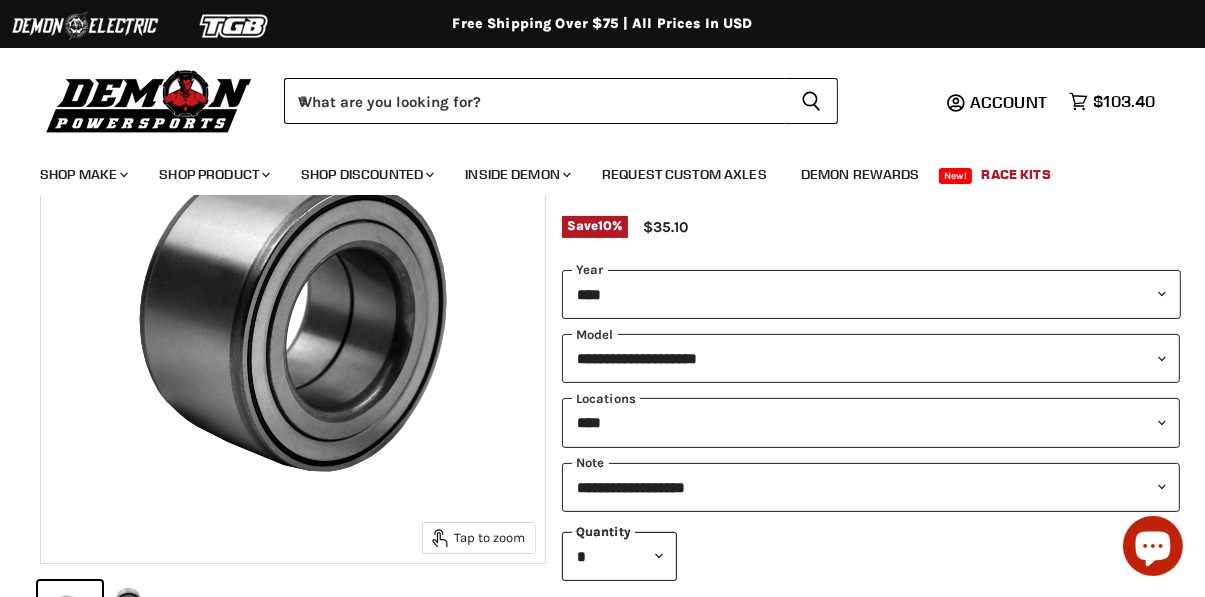 click on "*
*
*
*
*
*
*
*
*
***" at bounding box center [619, 556] 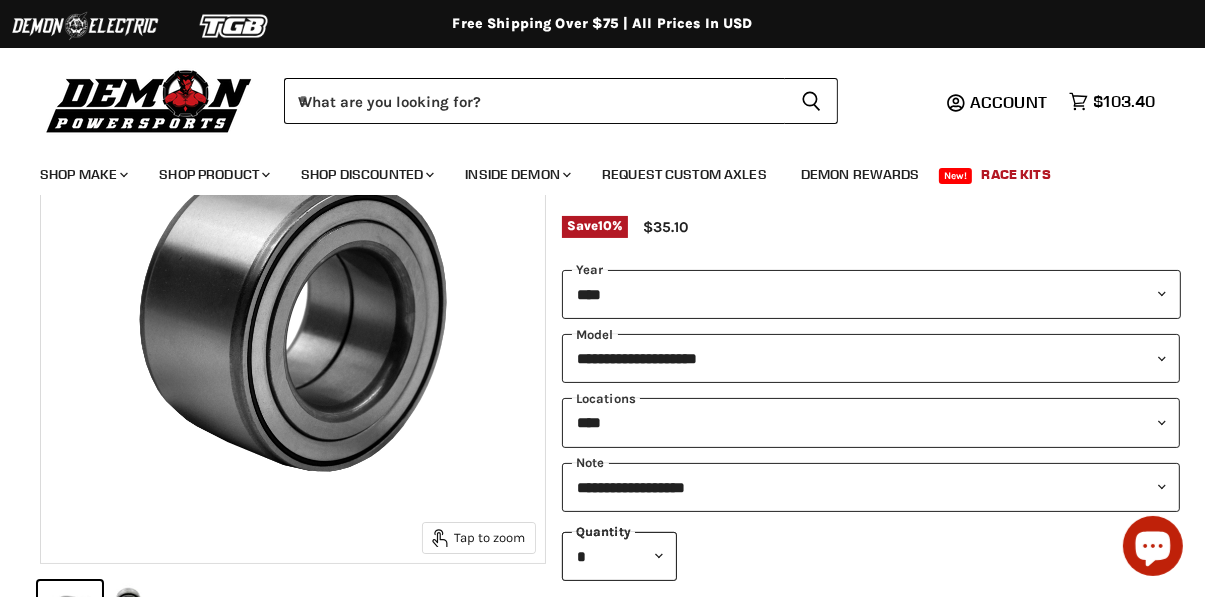 select on "*" 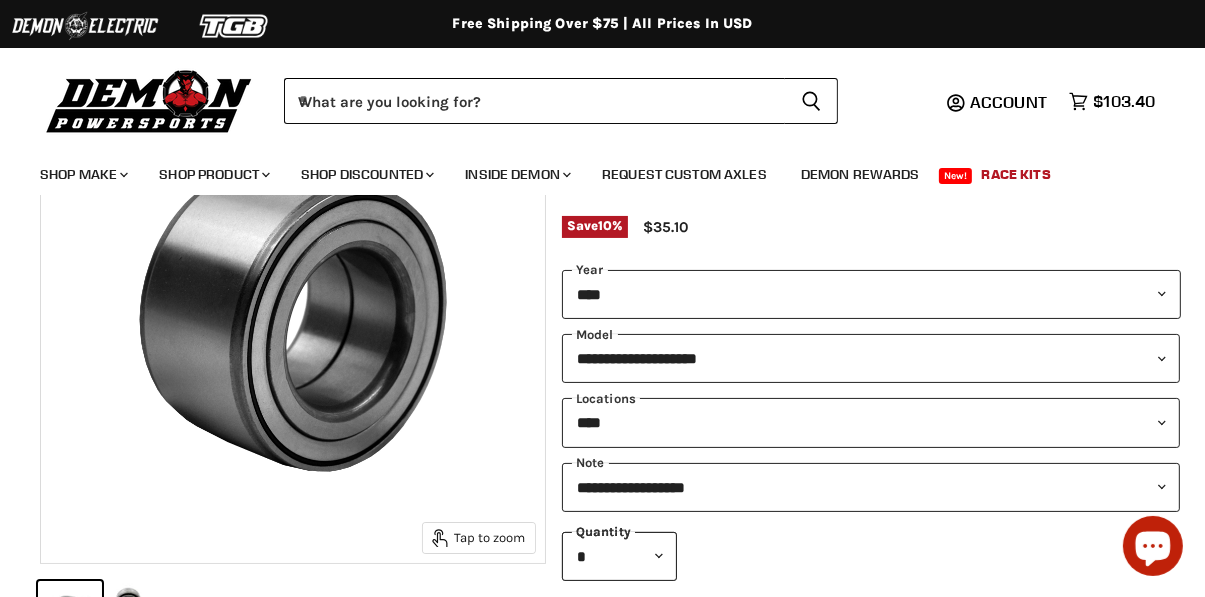click on "Add to cart
Spinner icon" at bounding box center [662, 637] 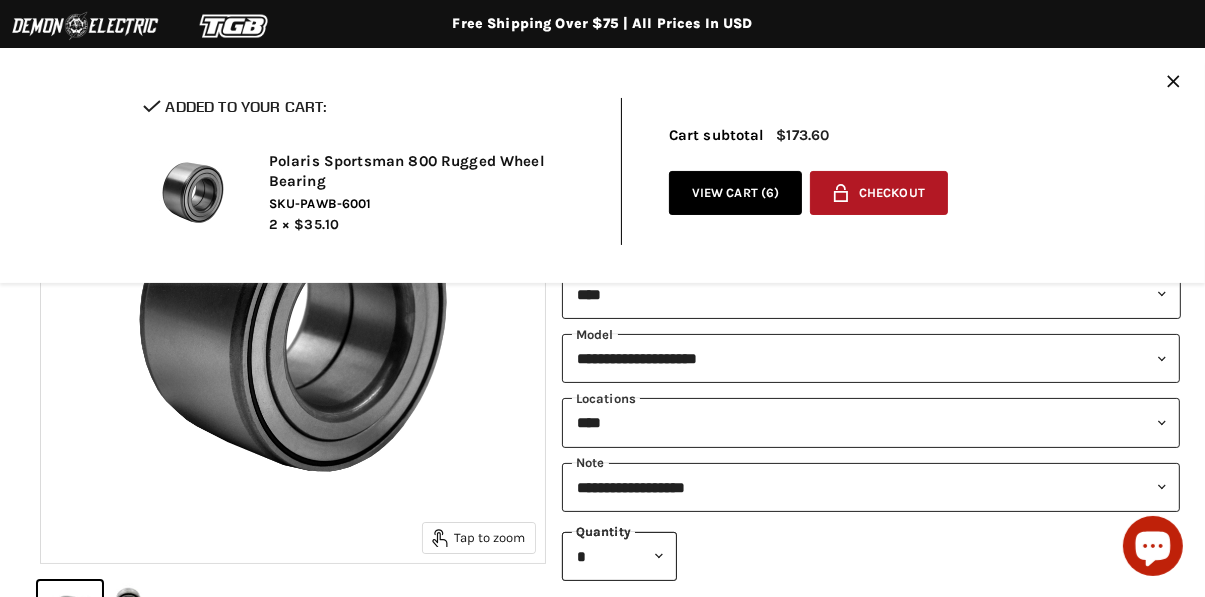 click on "Close icon" 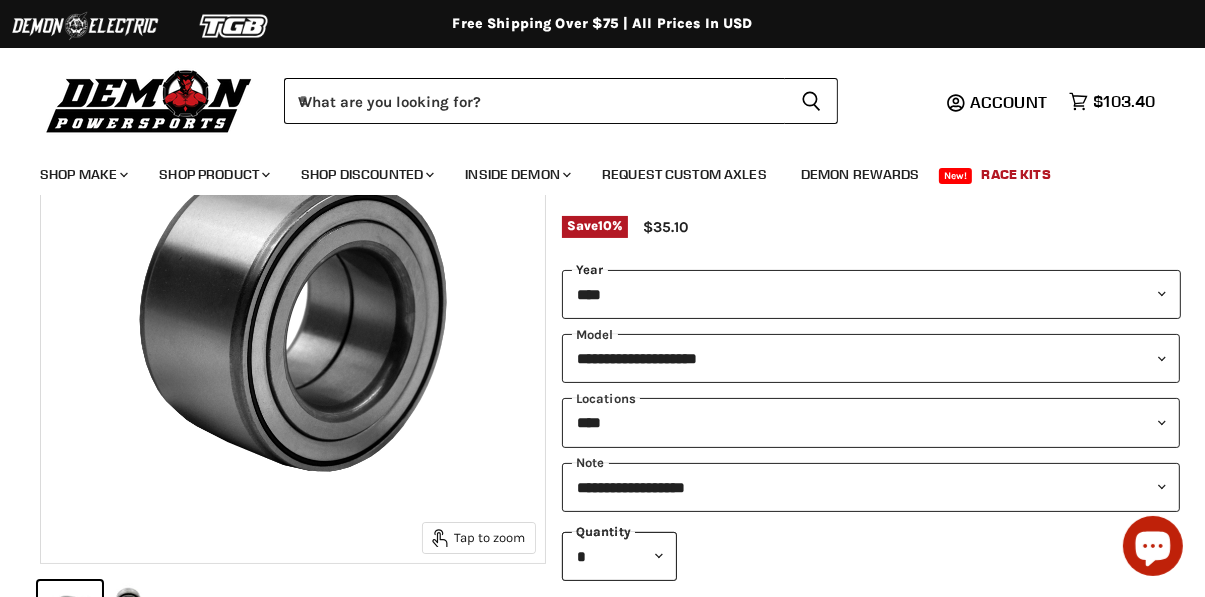 click on "**********" at bounding box center [871, 294] 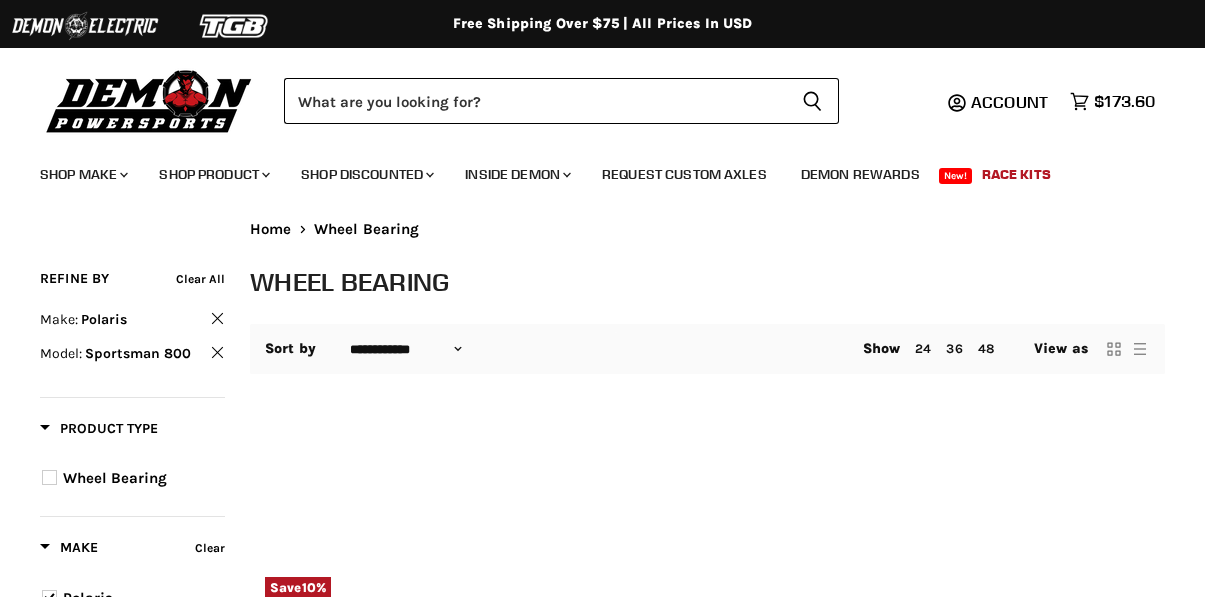 select on "**********" 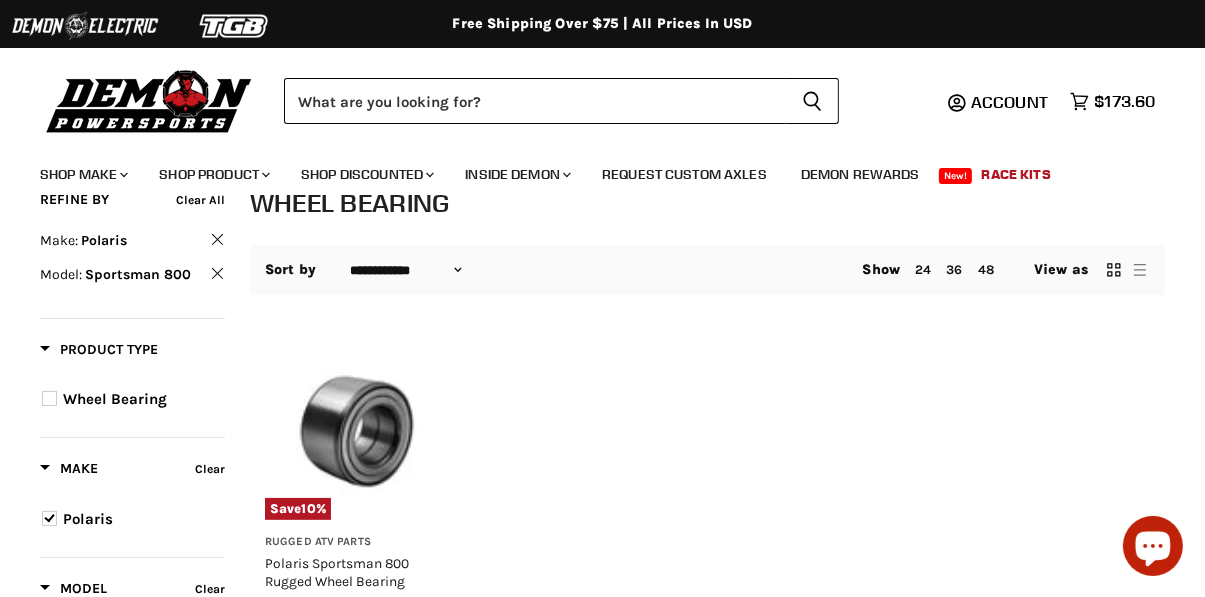 scroll, scrollTop: 79, scrollLeft: 0, axis: vertical 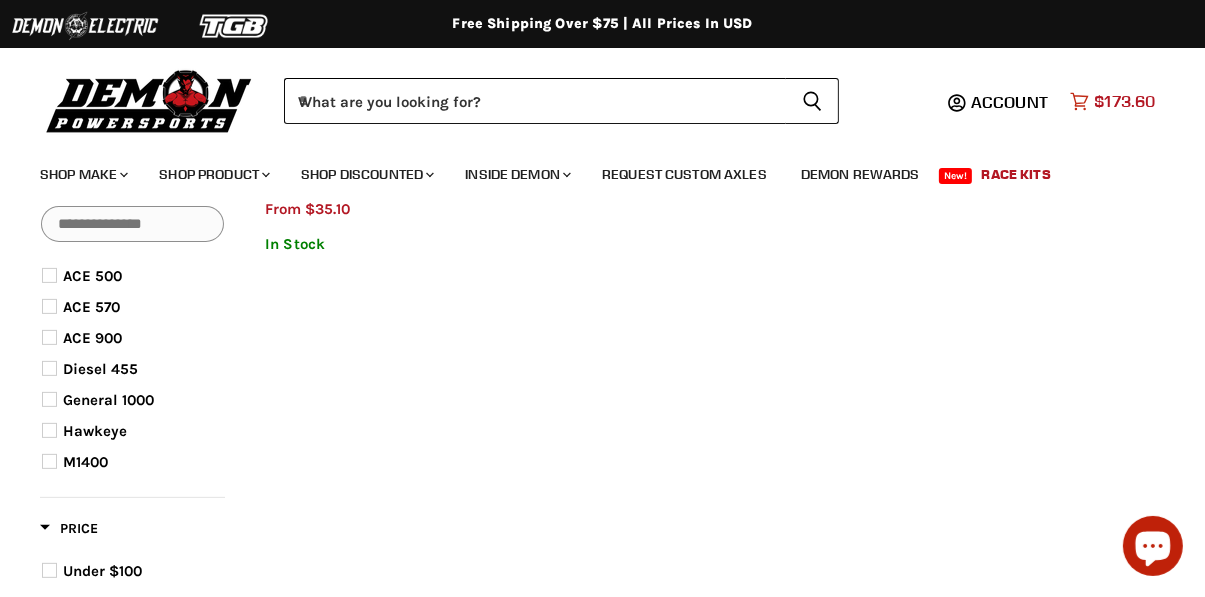 click on "$173.60" at bounding box center (1124, 101) 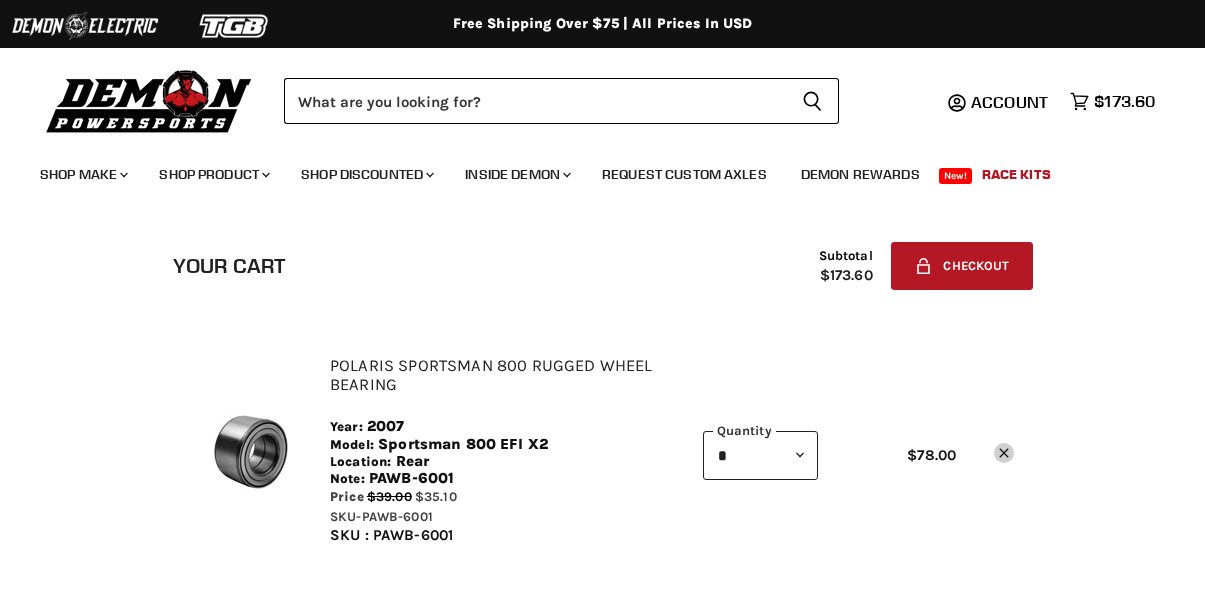 scroll, scrollTop: 0, scrollLeft: 0, axis: both 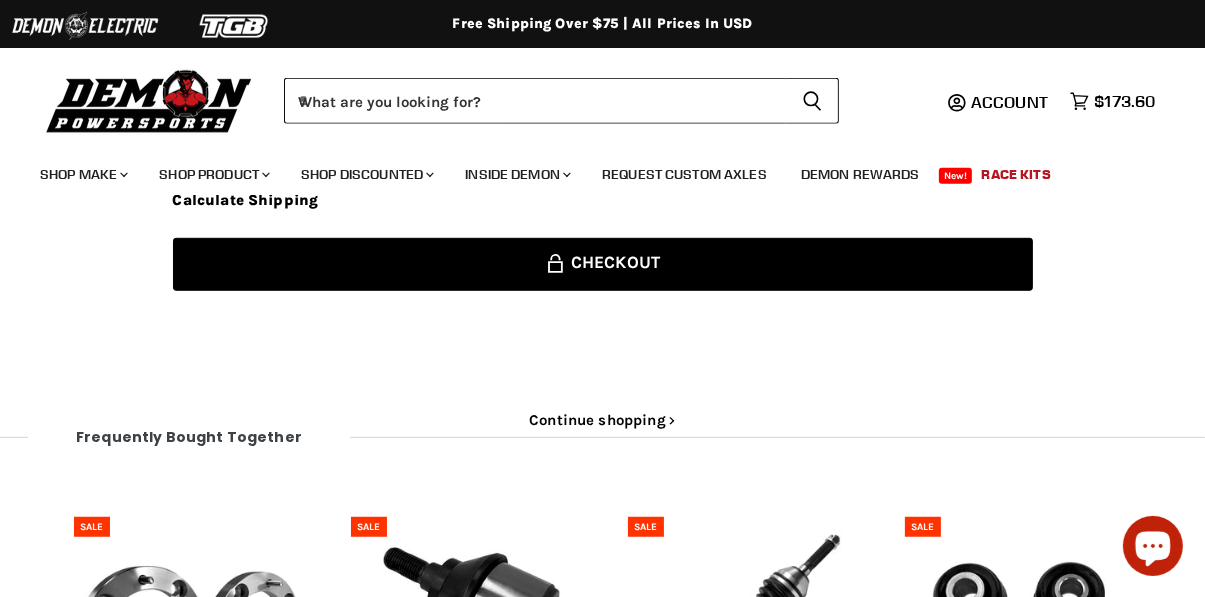 click on "Lock icon
Checkout" at bounding box center [603, 264] 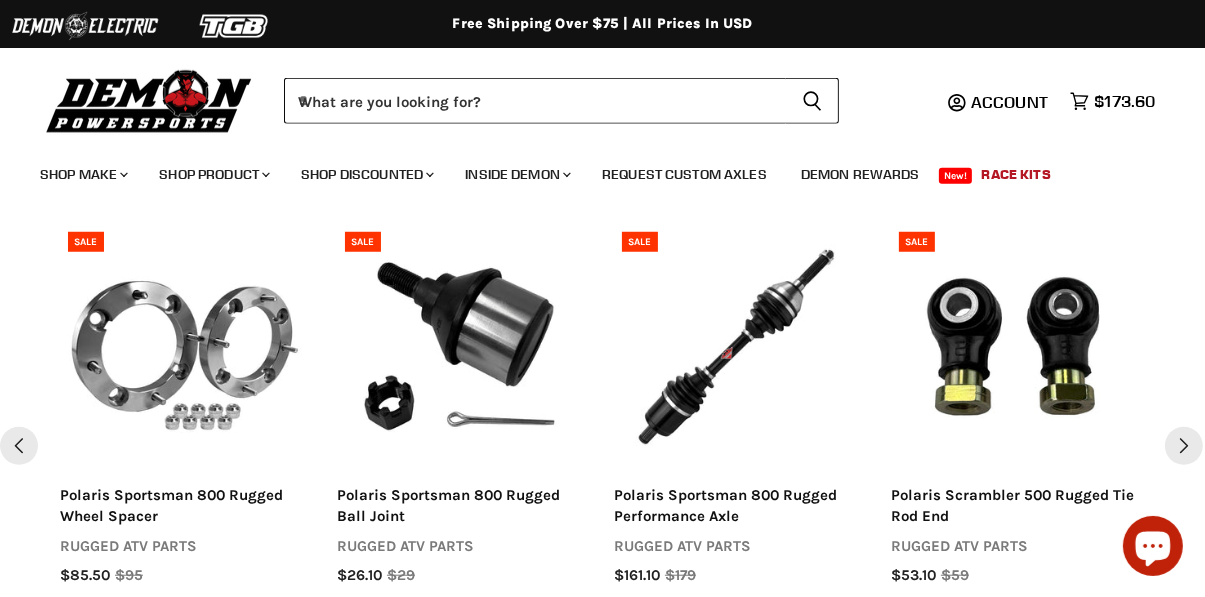 scroll, scrollTop: 1433, scrollLeft: 0, axis: vertical 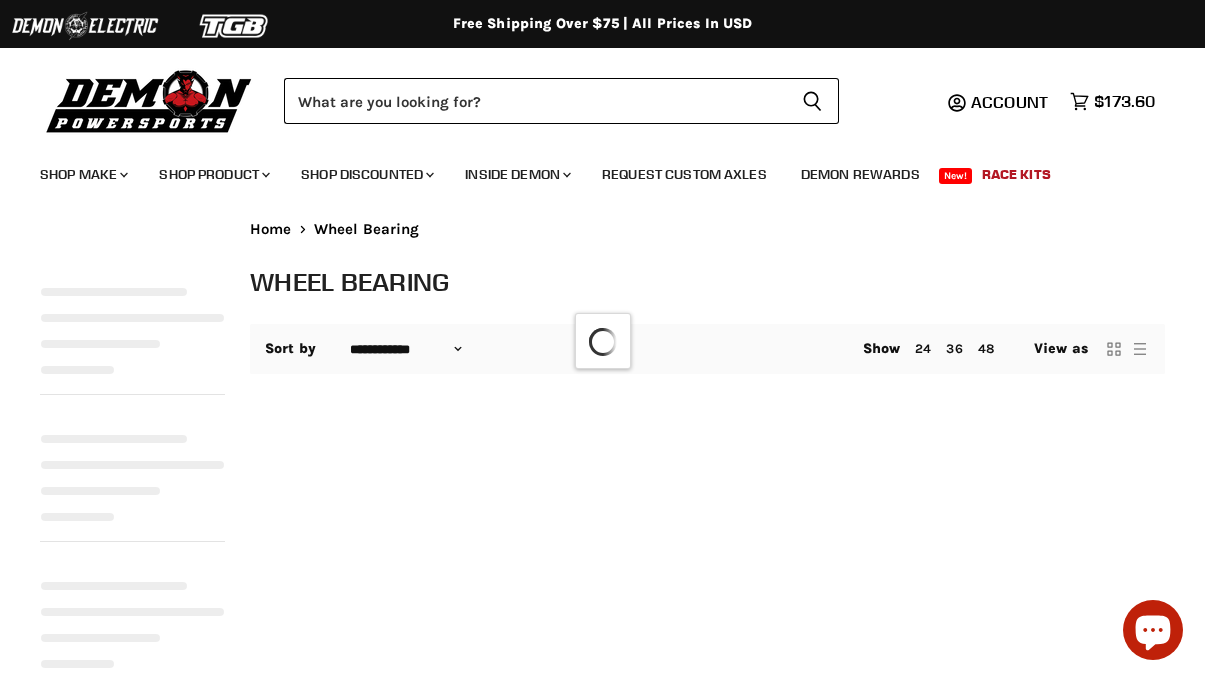 select on "**********" 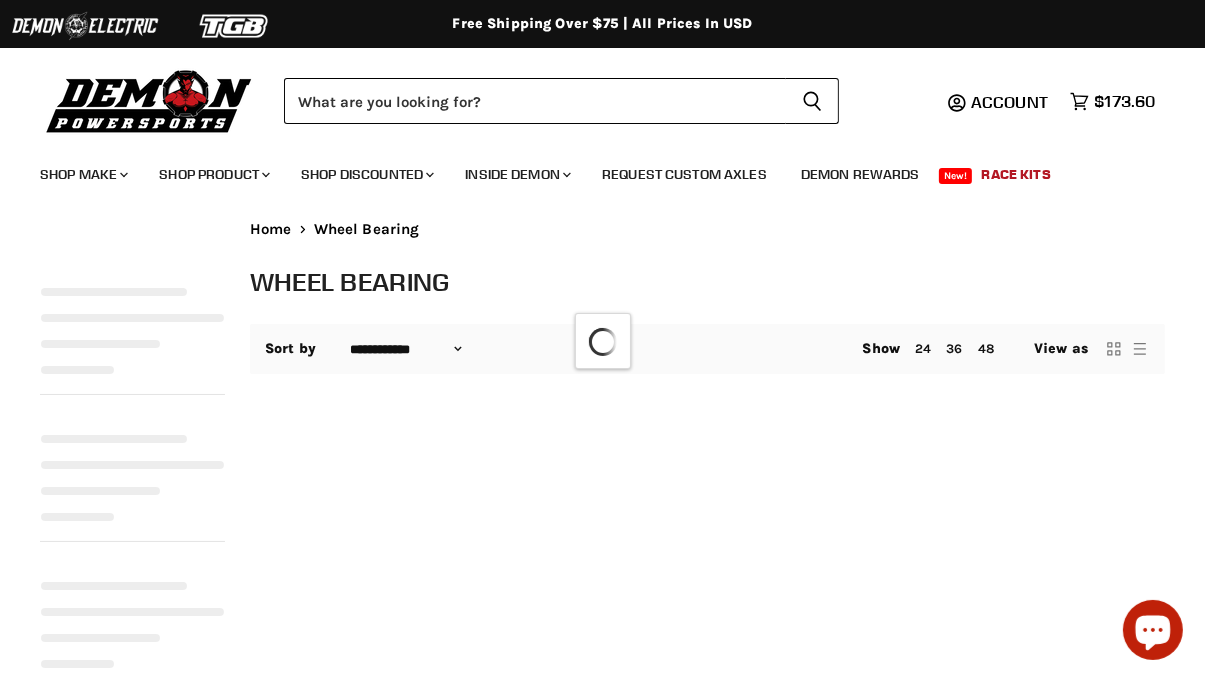 select on "**********" 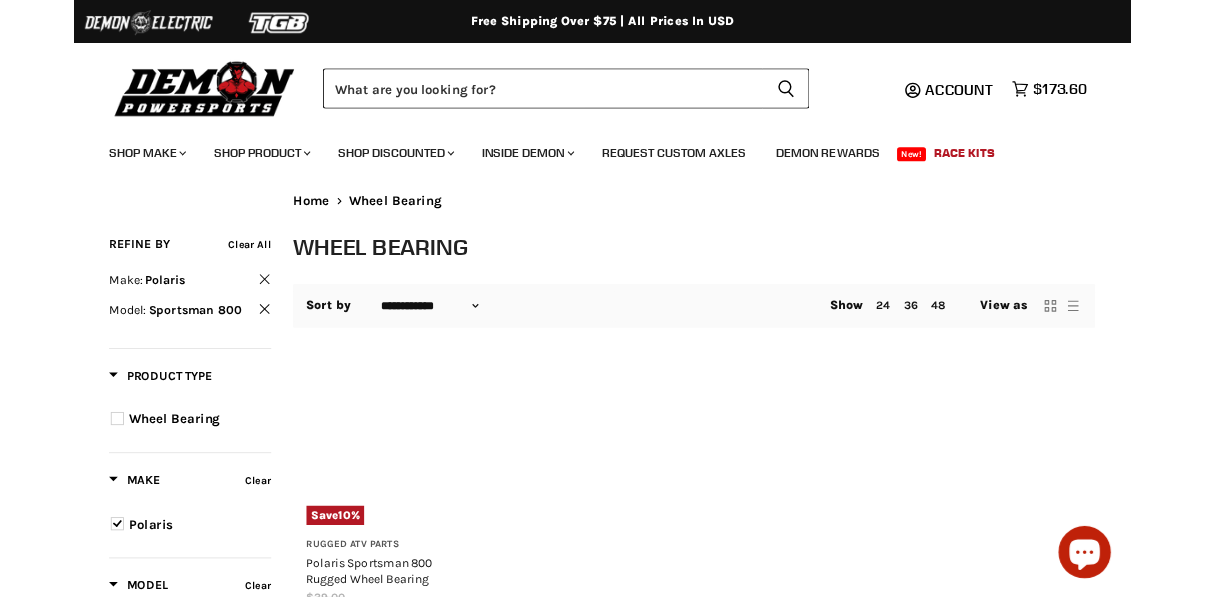 scroll, scrollTop: 0, scrollLeft: 0, axis: both 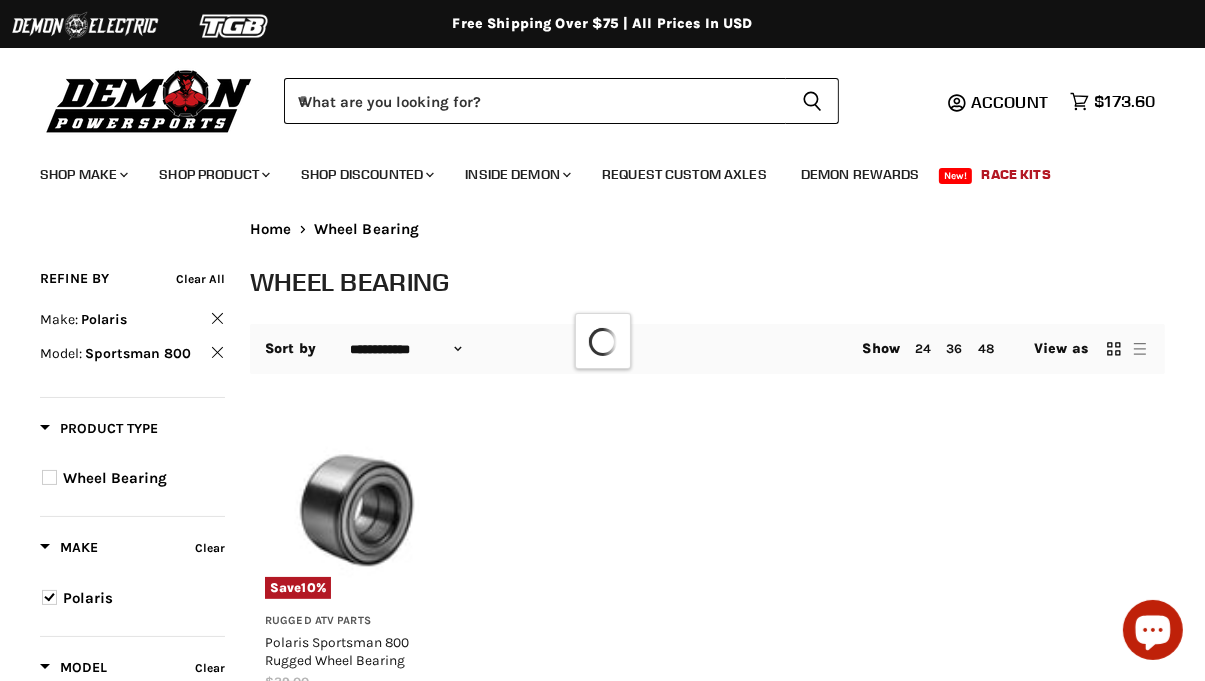 select on "**********" 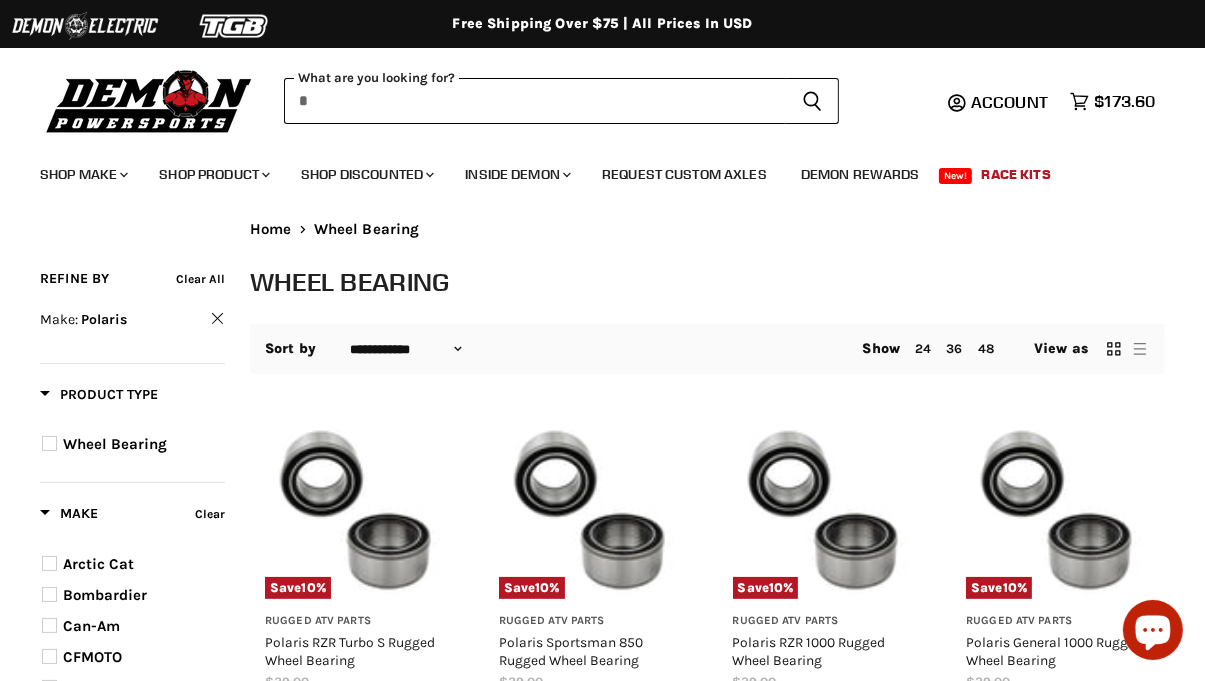 click at bounding box center [535, 101] 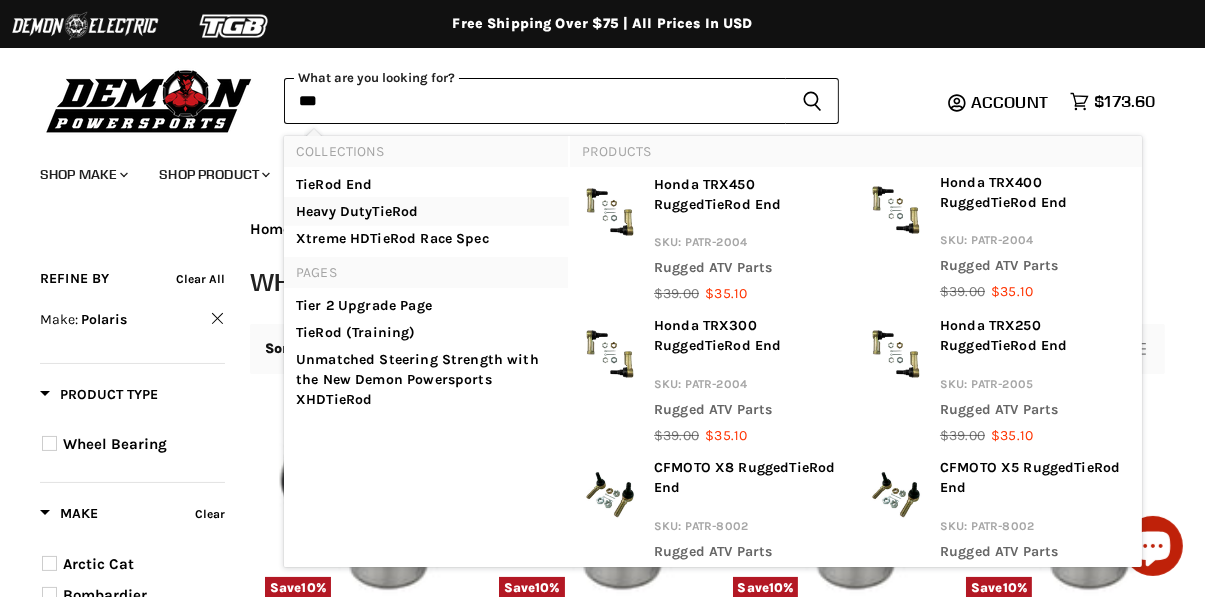 type on "***" 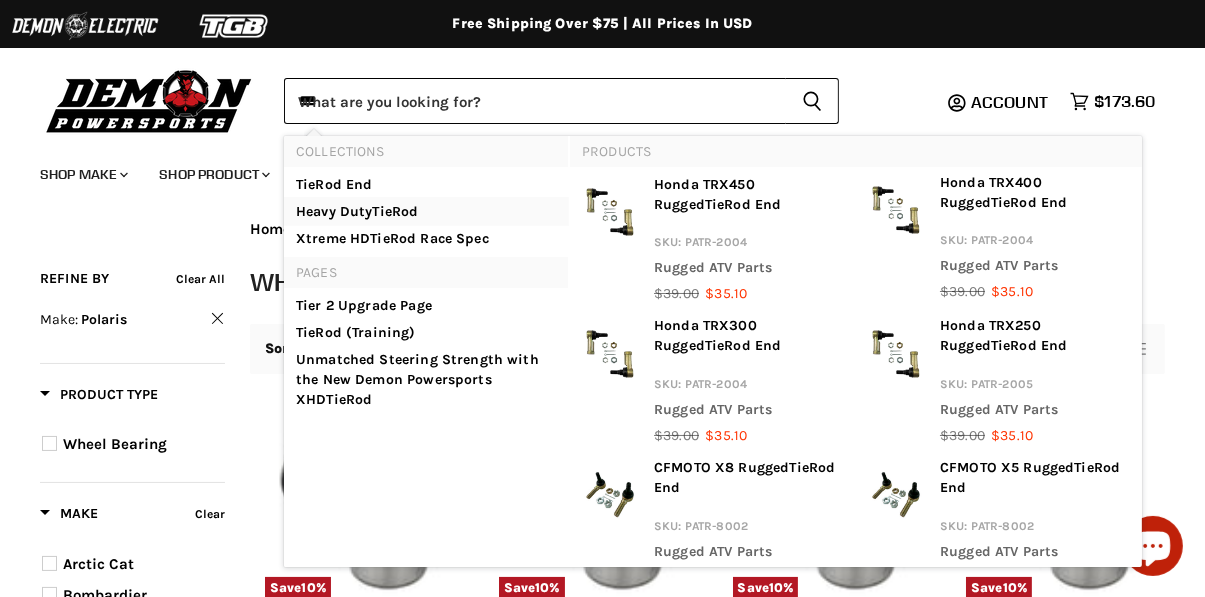 click on "Heavy Duty  Tie  Rod" at bounding box center [426, 212] 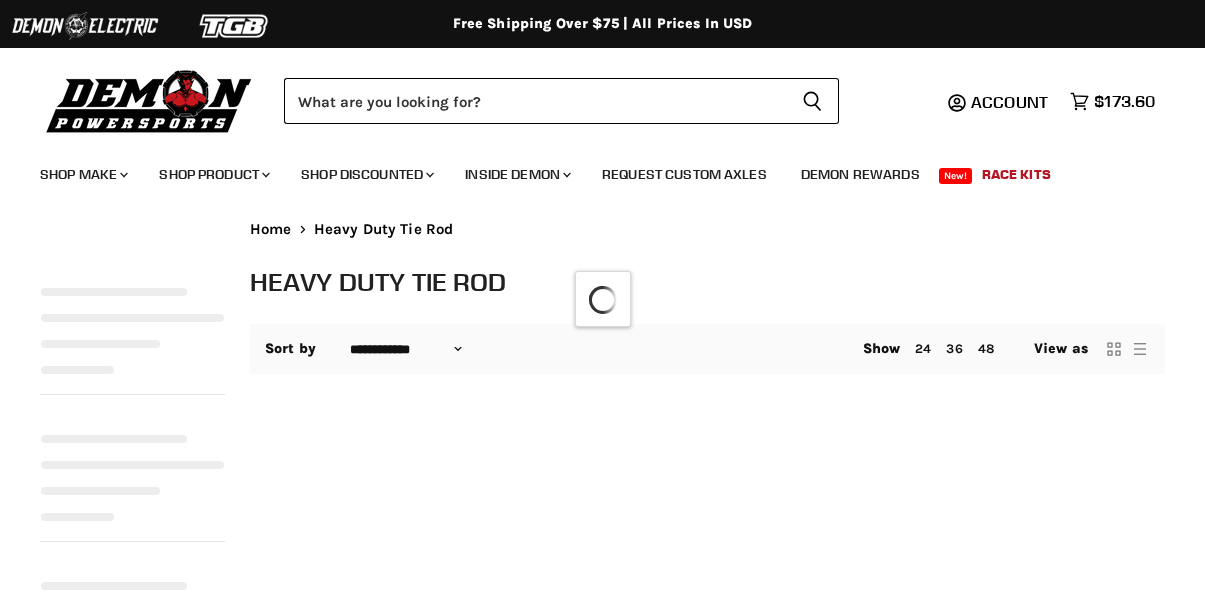 select on "**********" 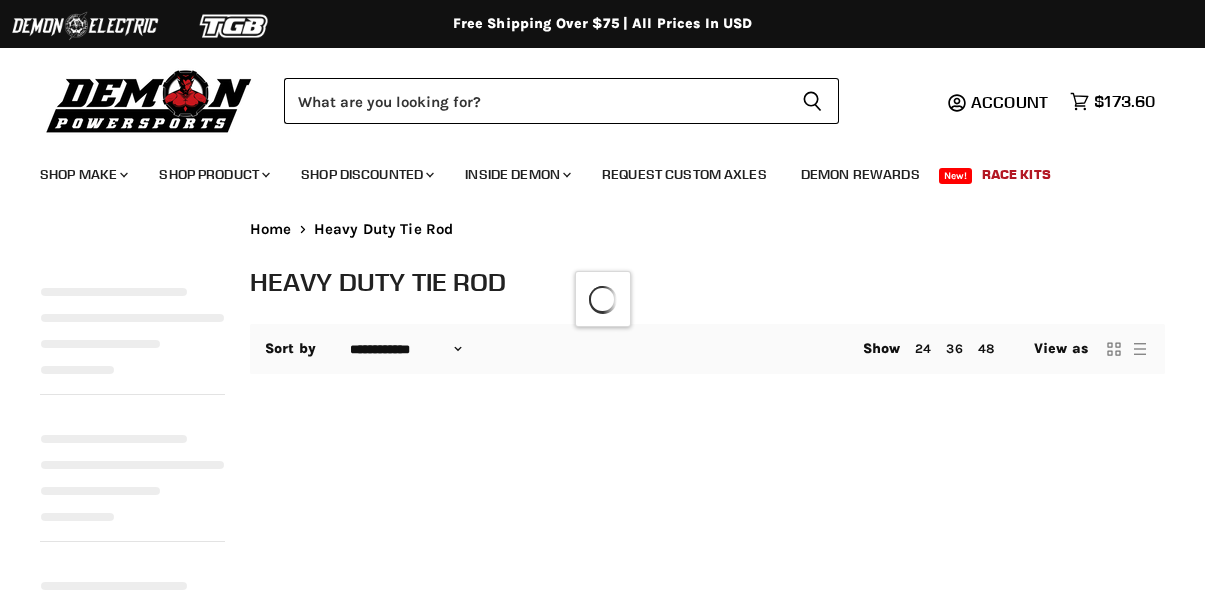 scroll, scrollTop: 0, scrollLeft: 0, axis: both 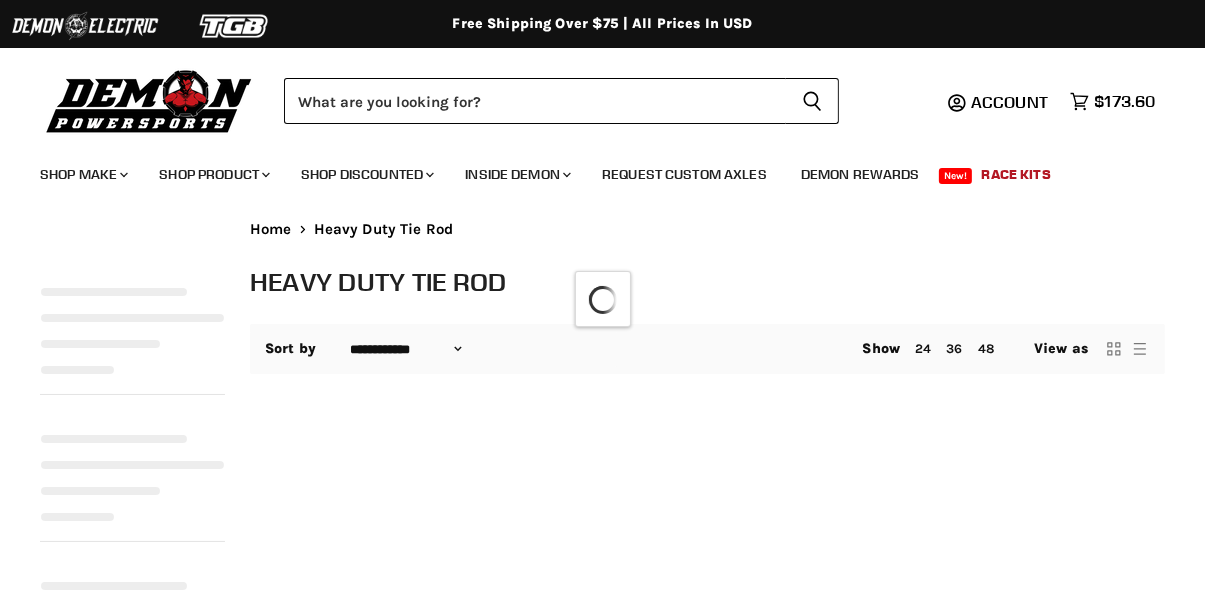 select on "**********" 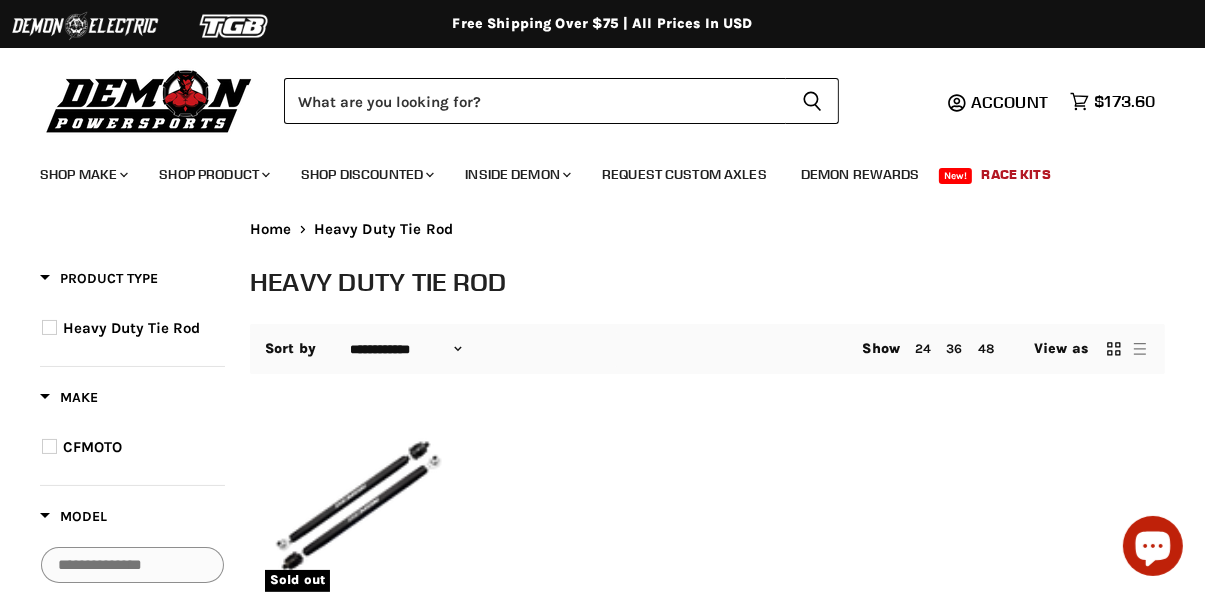 scroll, scrollTop: 0, scrollLeft: 0, axis: both 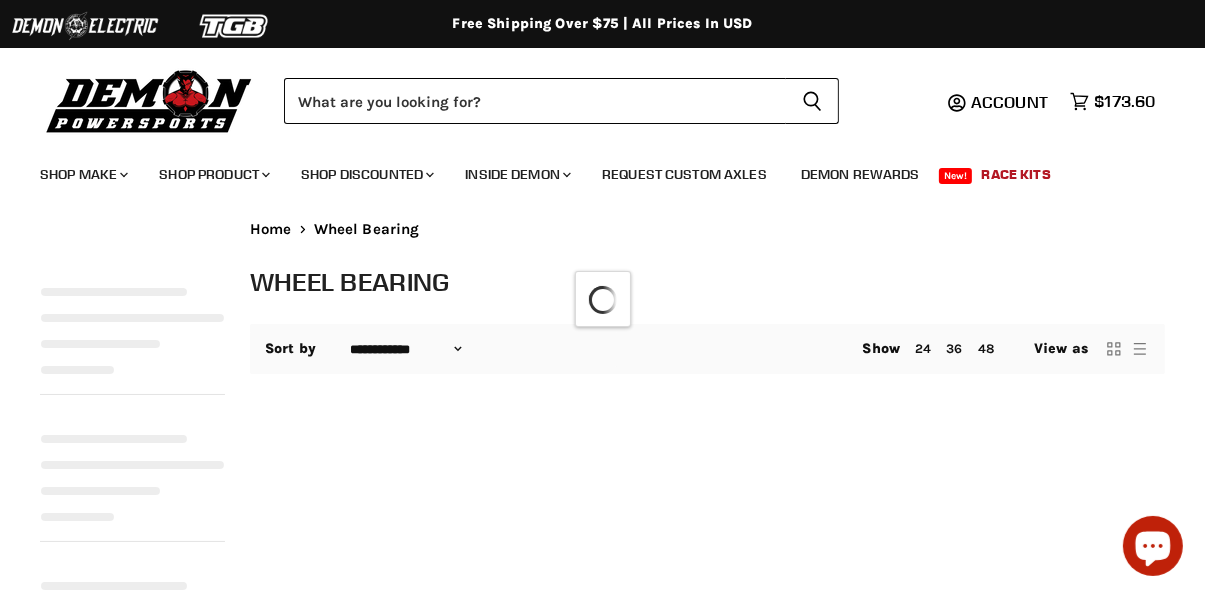 select on "**********" 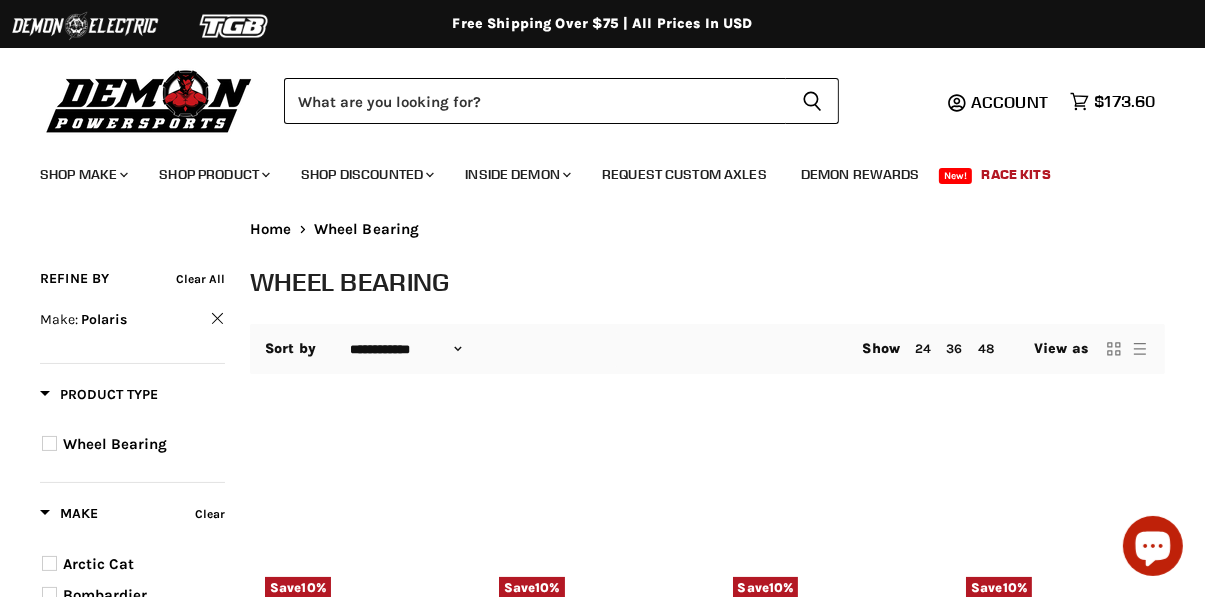 scroll, scrollTop: 0, scrollLeft: 0, axis: both 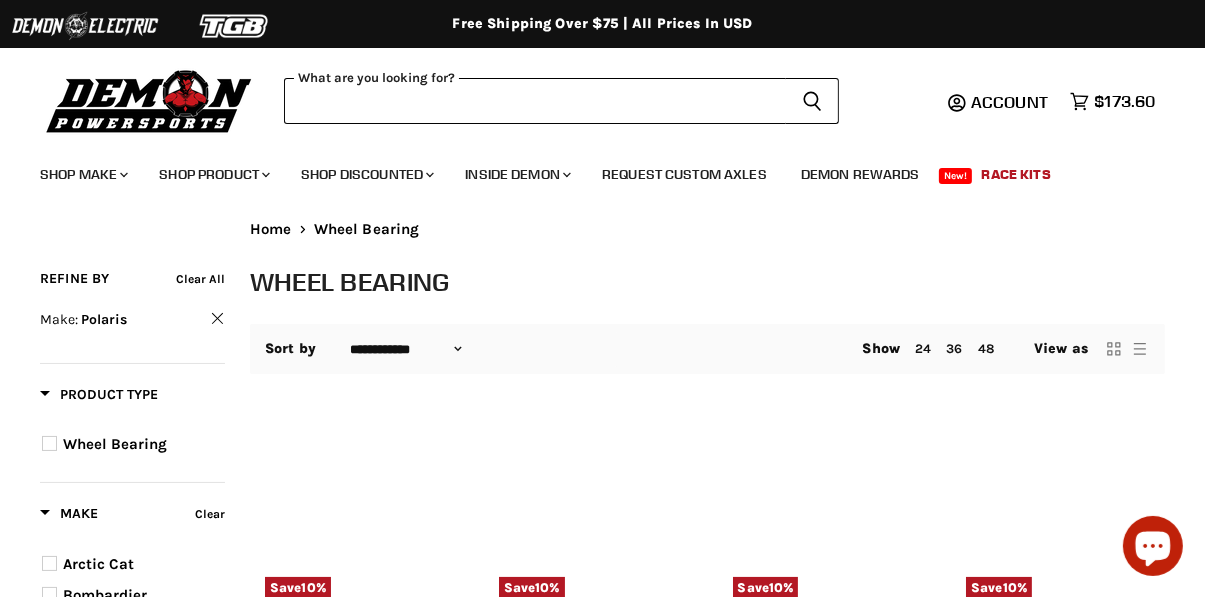 click on "What are you looking for?" at bounding box center [535, 101] 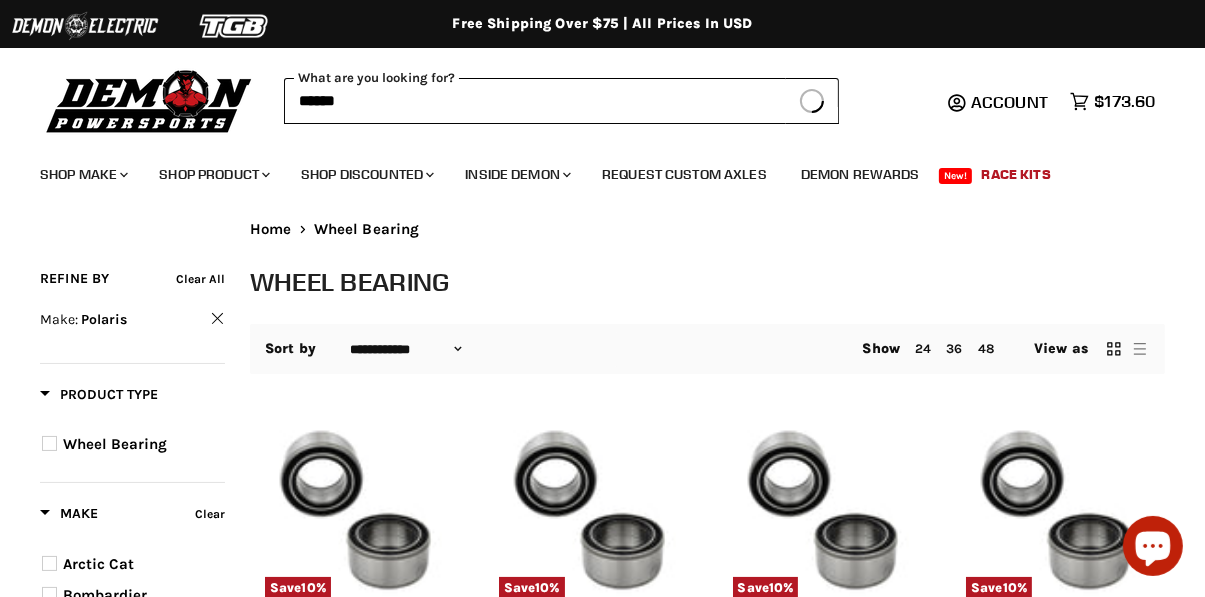 type on "*******" 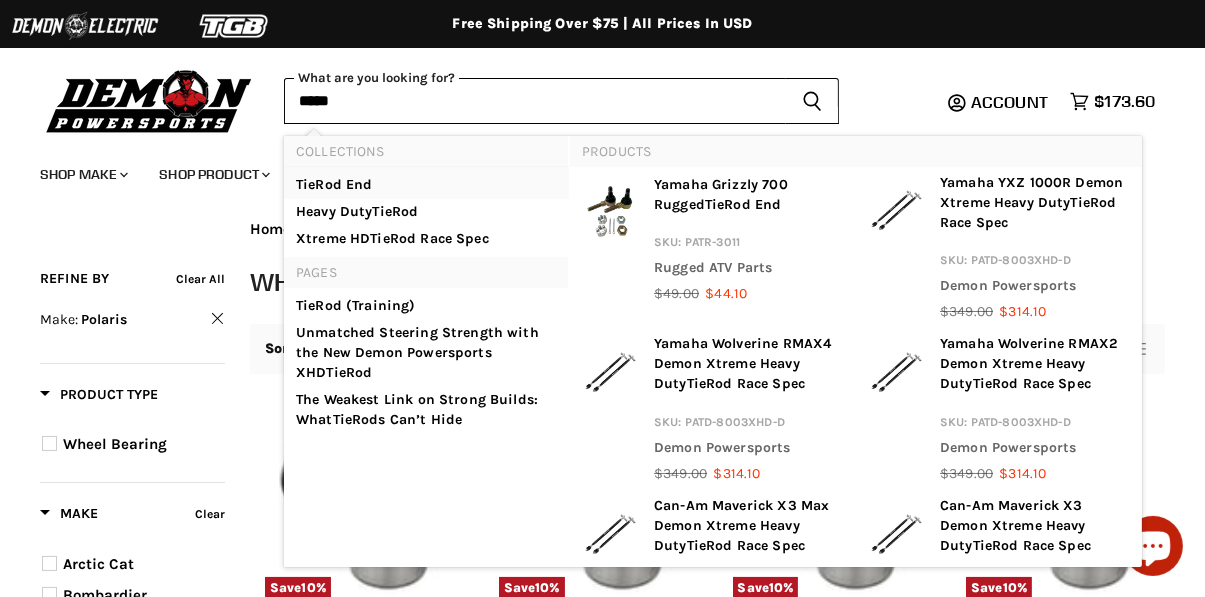type on "*****" 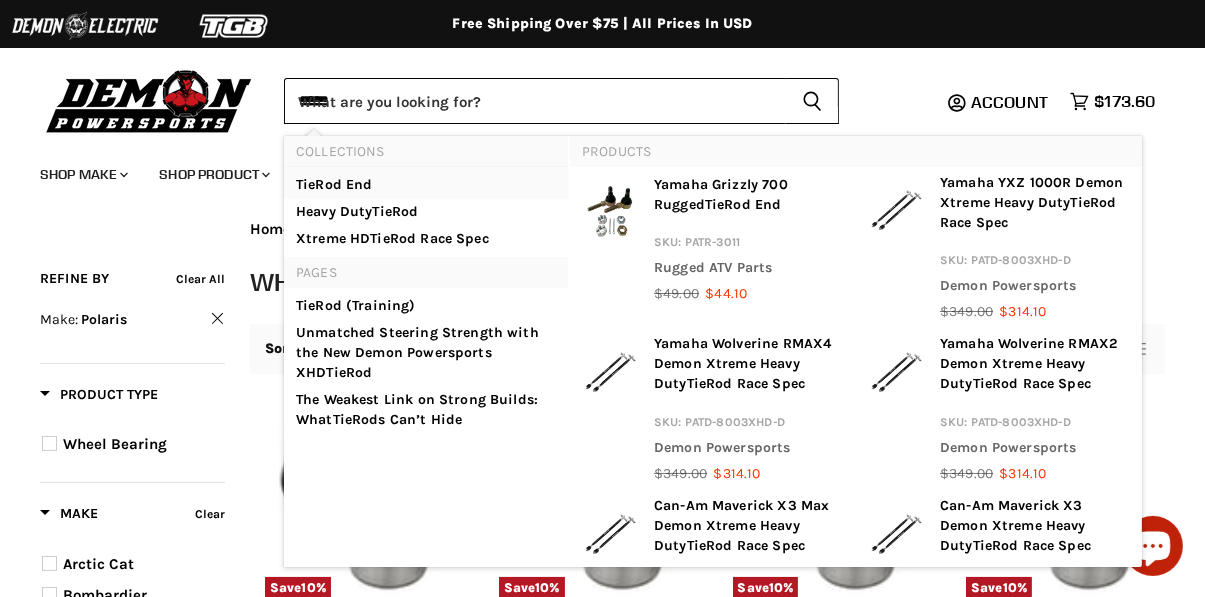 click on "Tie  Rod End" at bounding box center [426, 185] 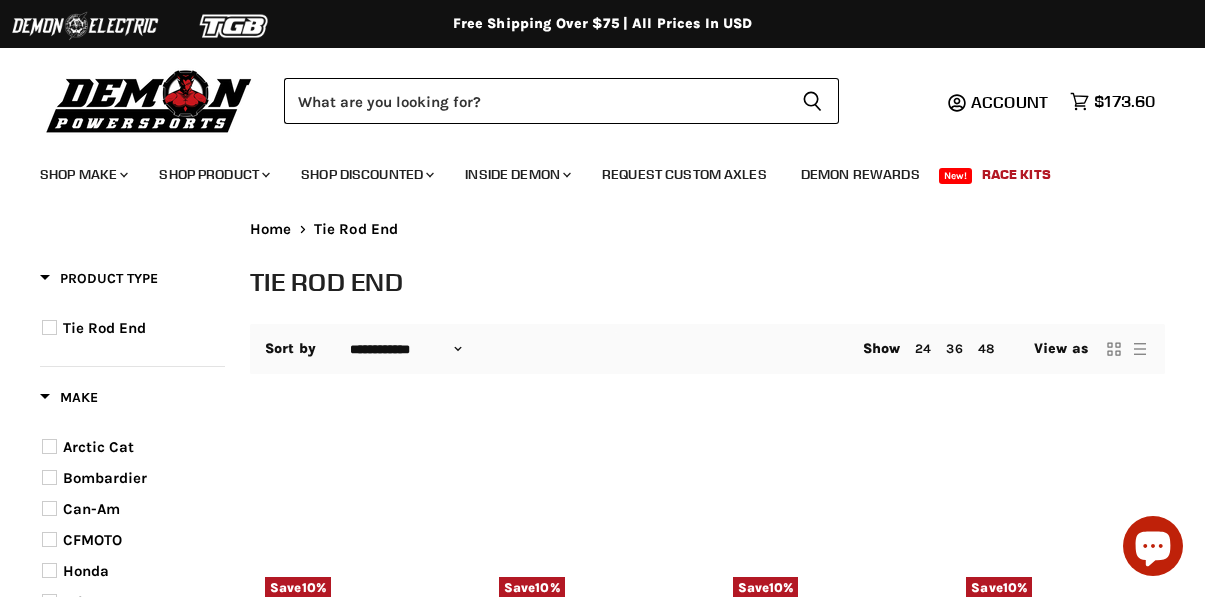 select on "**********" 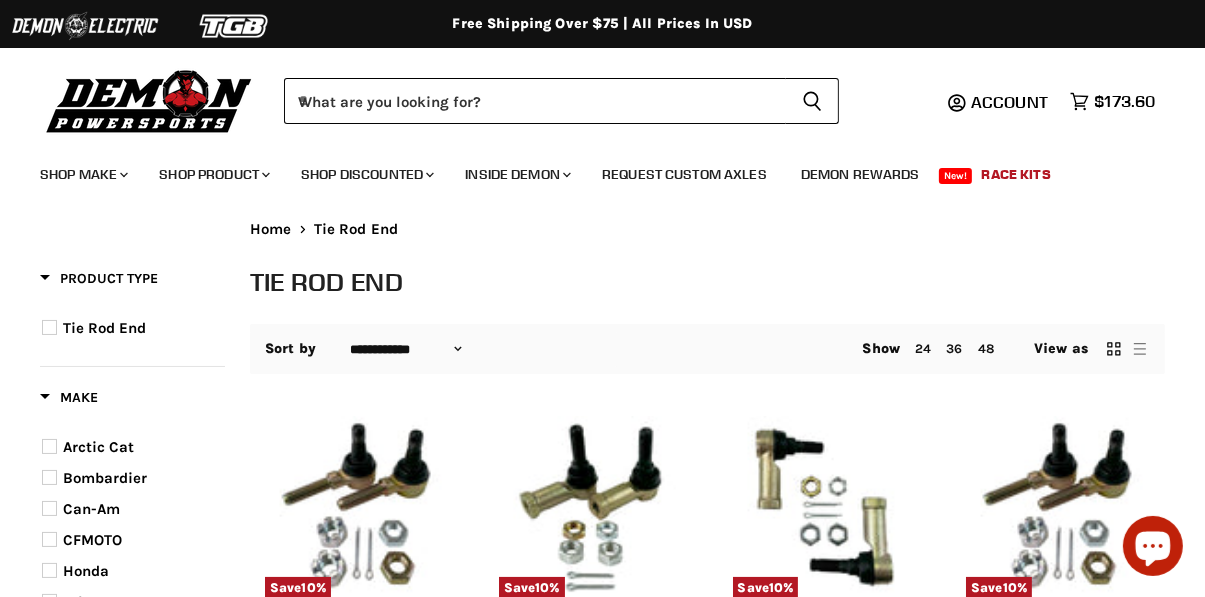 scroll, scrollTop: 0, scrollLeft: 0, axis: both 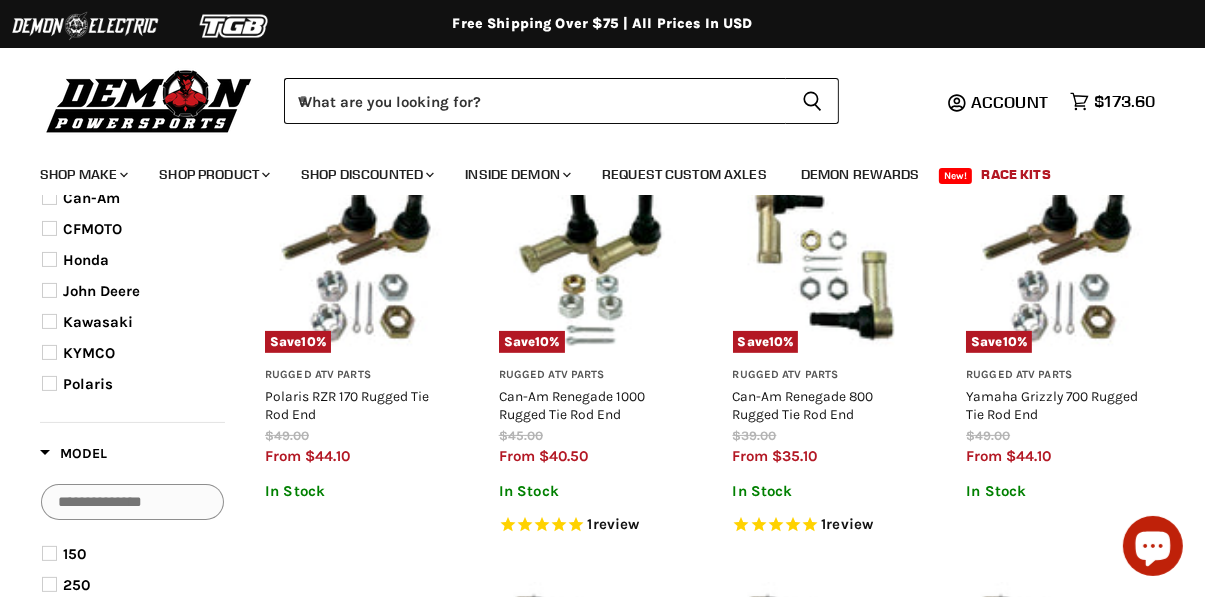click on "Polaris" at bounding box center [88, 384] 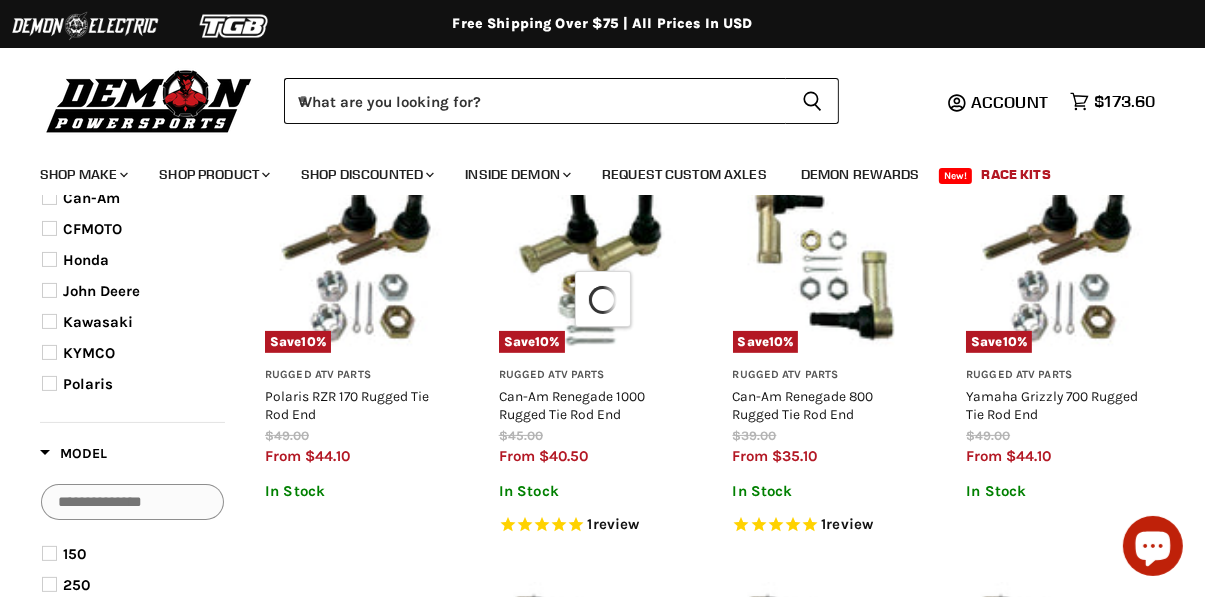 select on "**********" 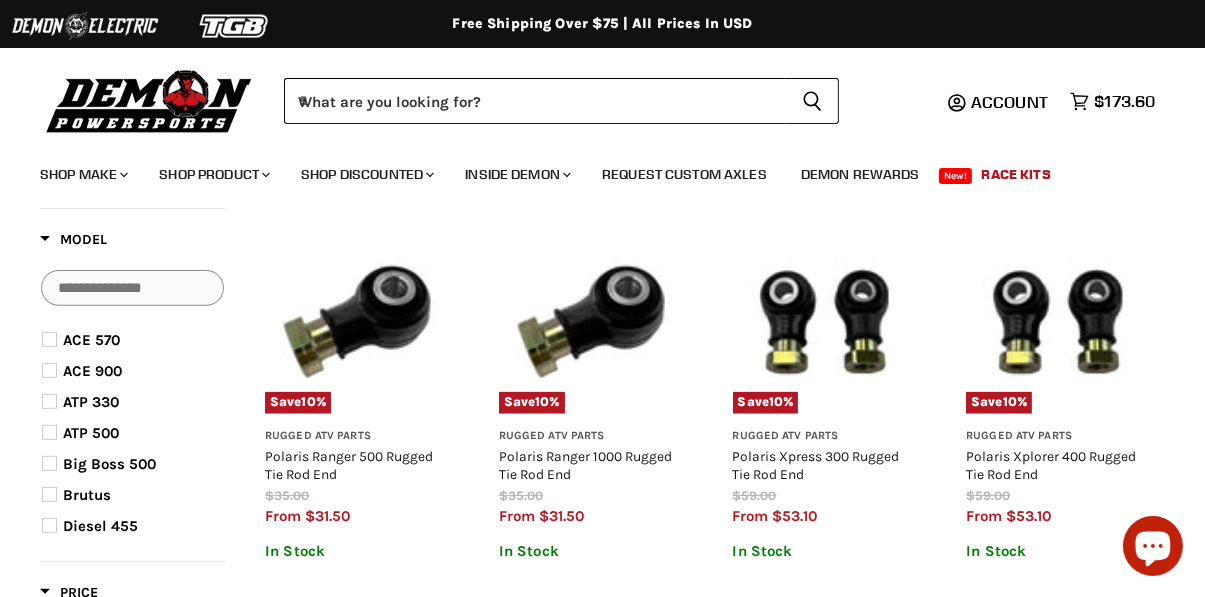 scroll, scrollTop: 577, scrollLeft: 0, axis: vertical 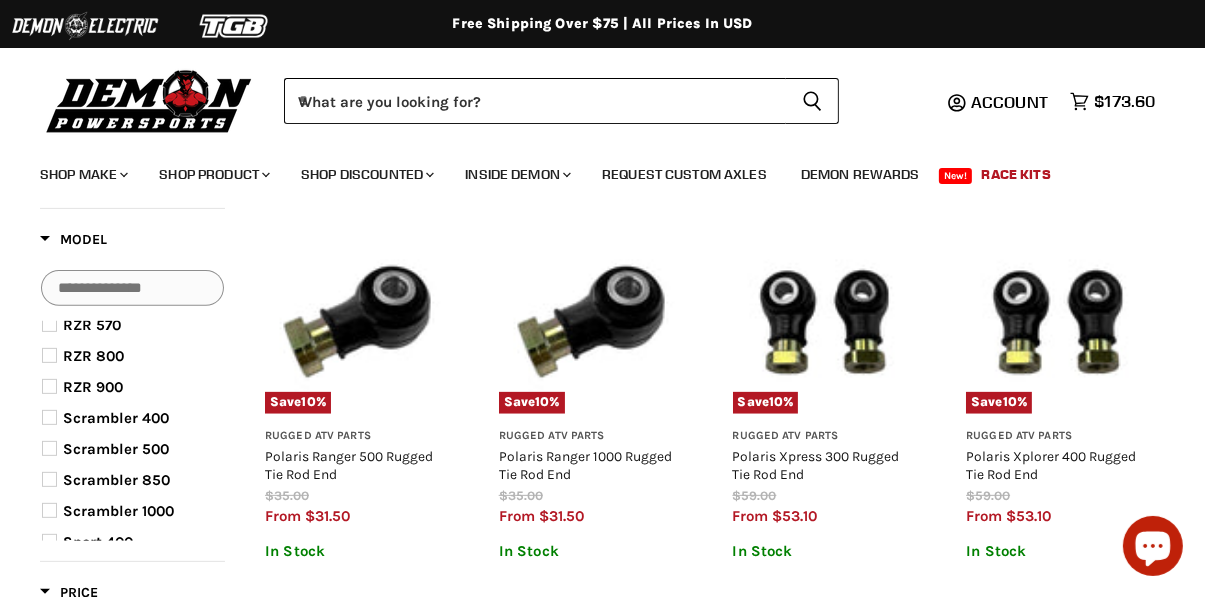 click on "Scrambler 500" at bounding box center (116, 449) 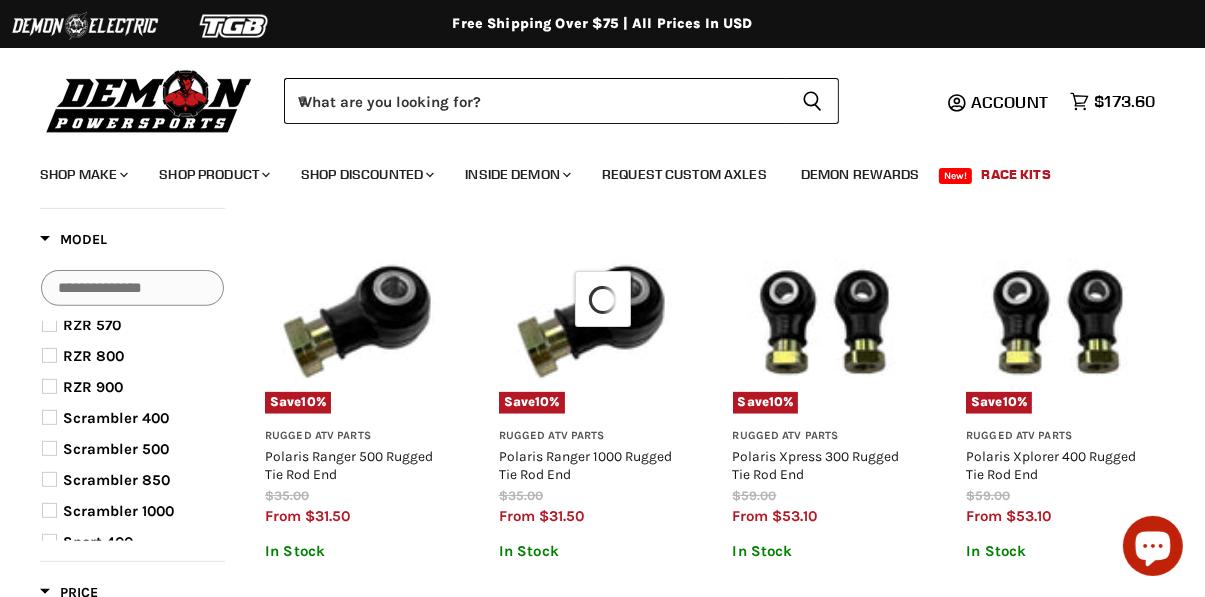 scroll, scrollTop: 429, scrollLeft: 0, axis: vertical 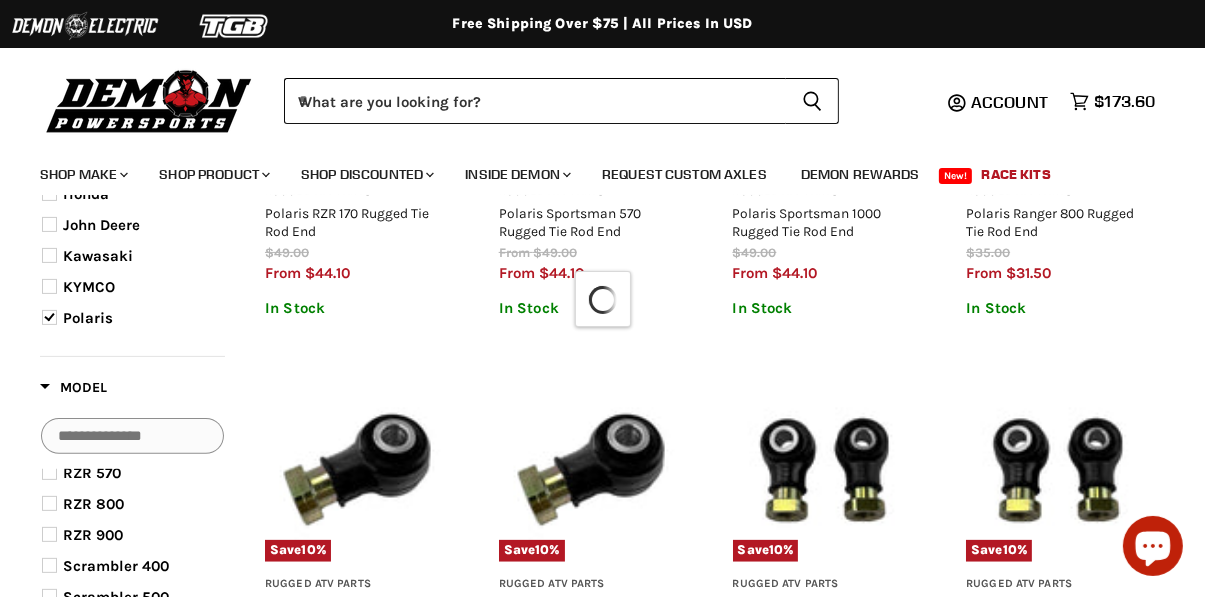 select on "**********" 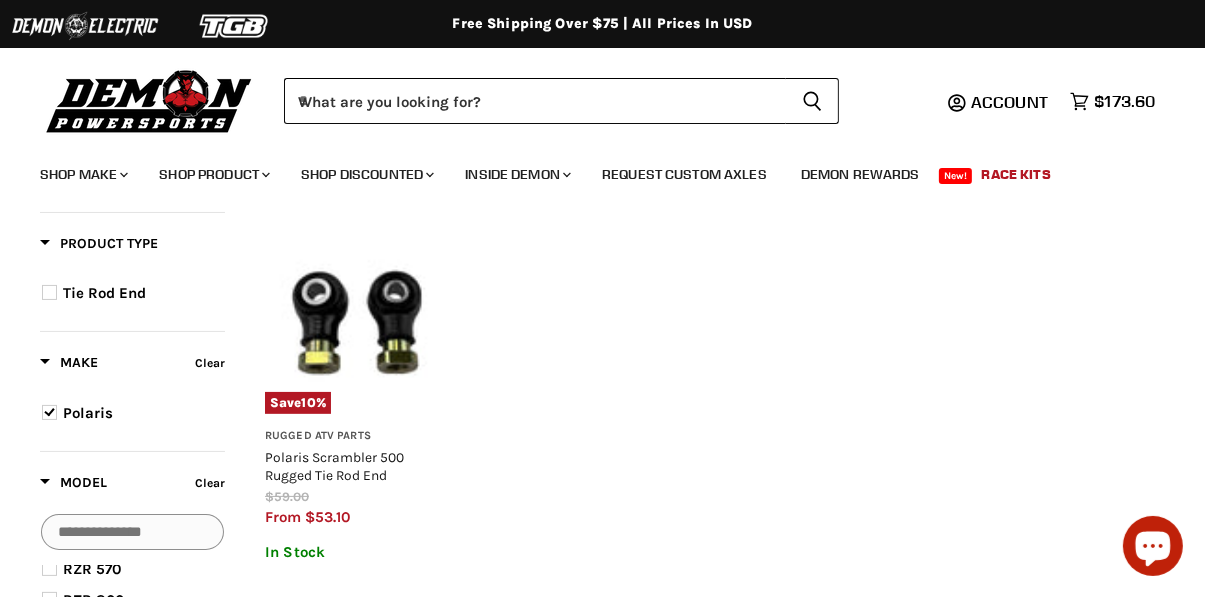 scroll, scrollTop: 185, scrollLeft: 0, axis: vertical 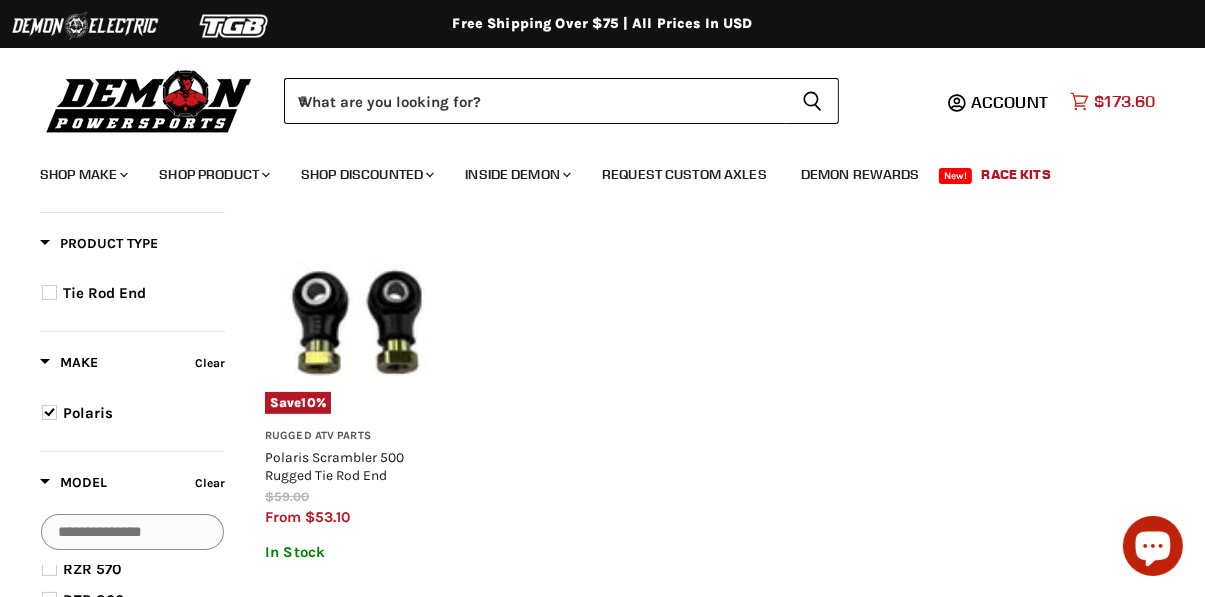 click on "$173.60" at bounding box center [1124, 101] 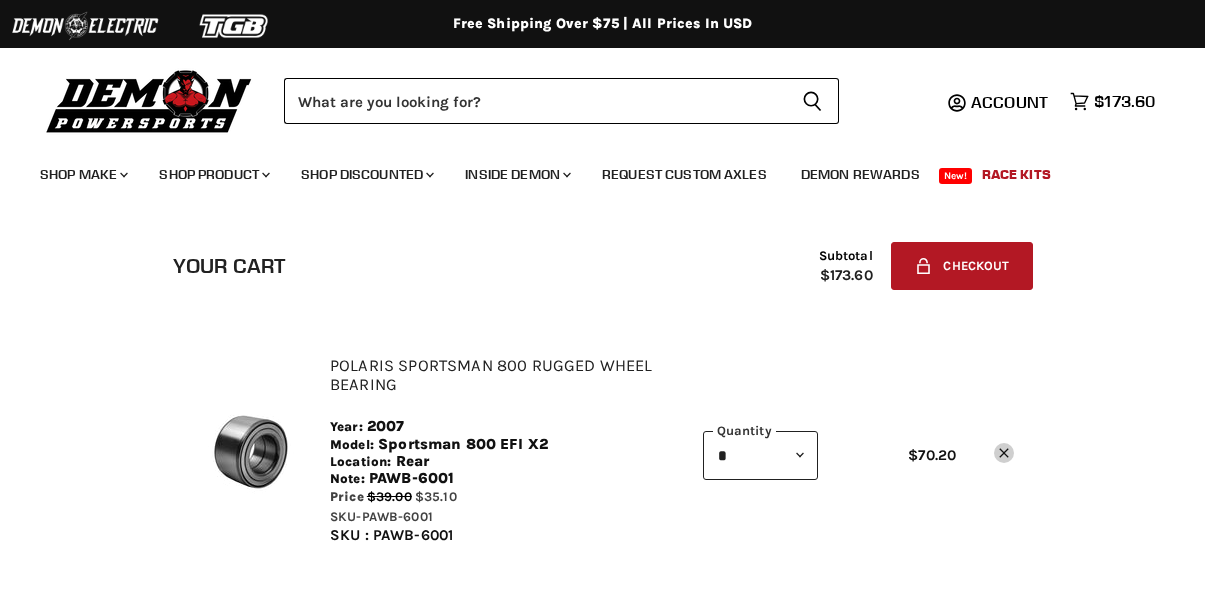 scroll, scrollTop: 0, scrollLeft: 0, axis: both 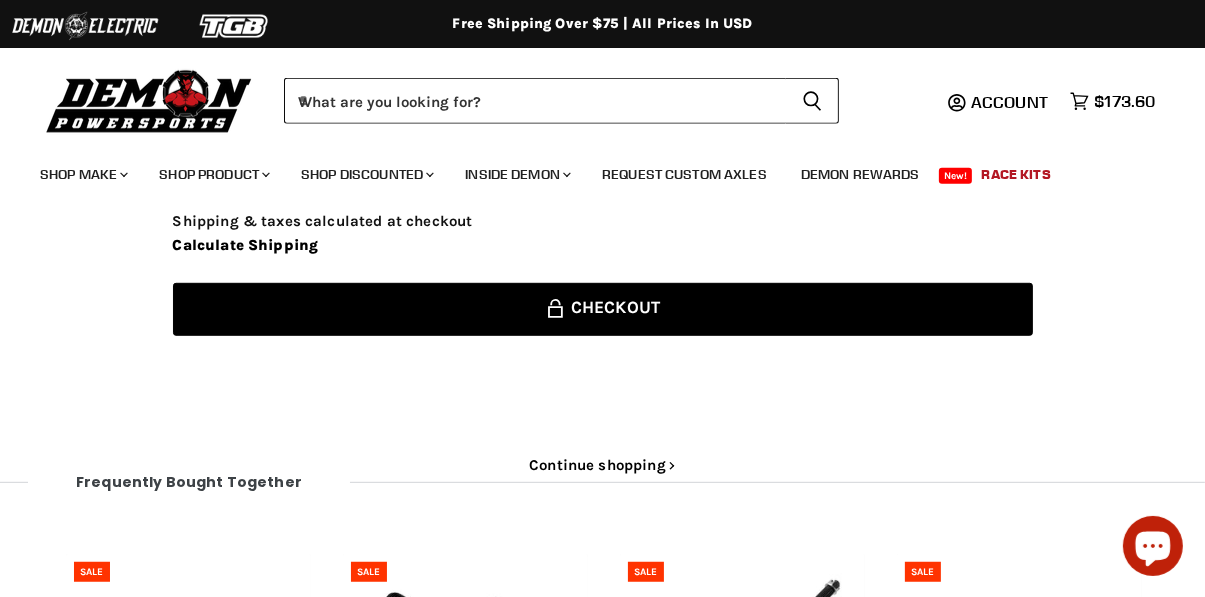 click on "Lock icon
Checkout" at bounding box center [603, 309] 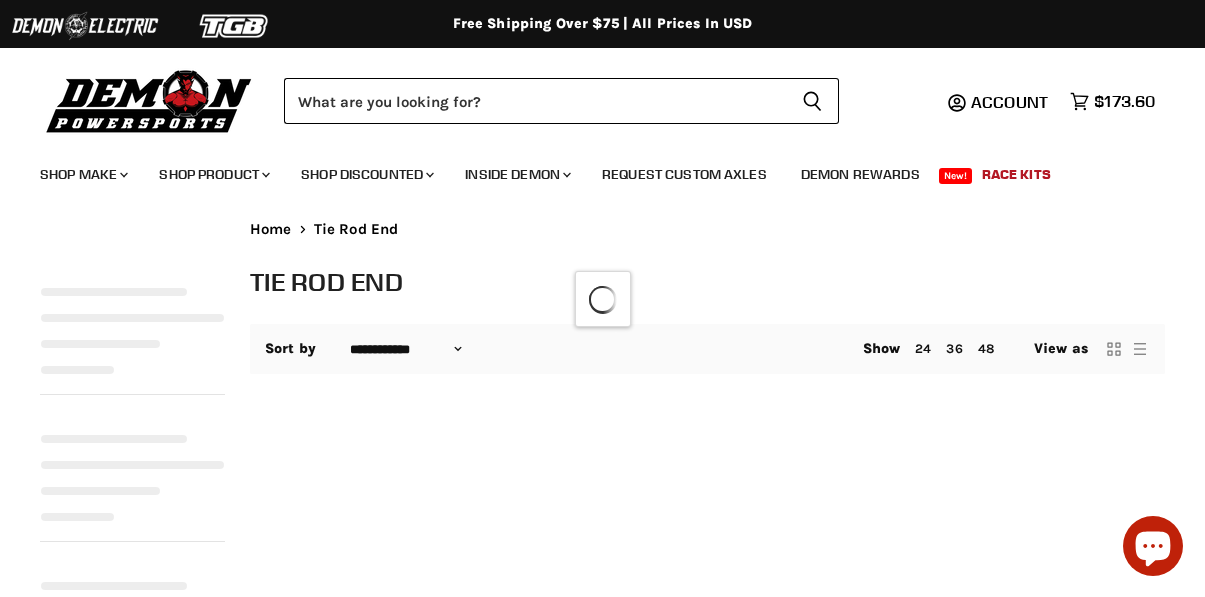 select on "**********" 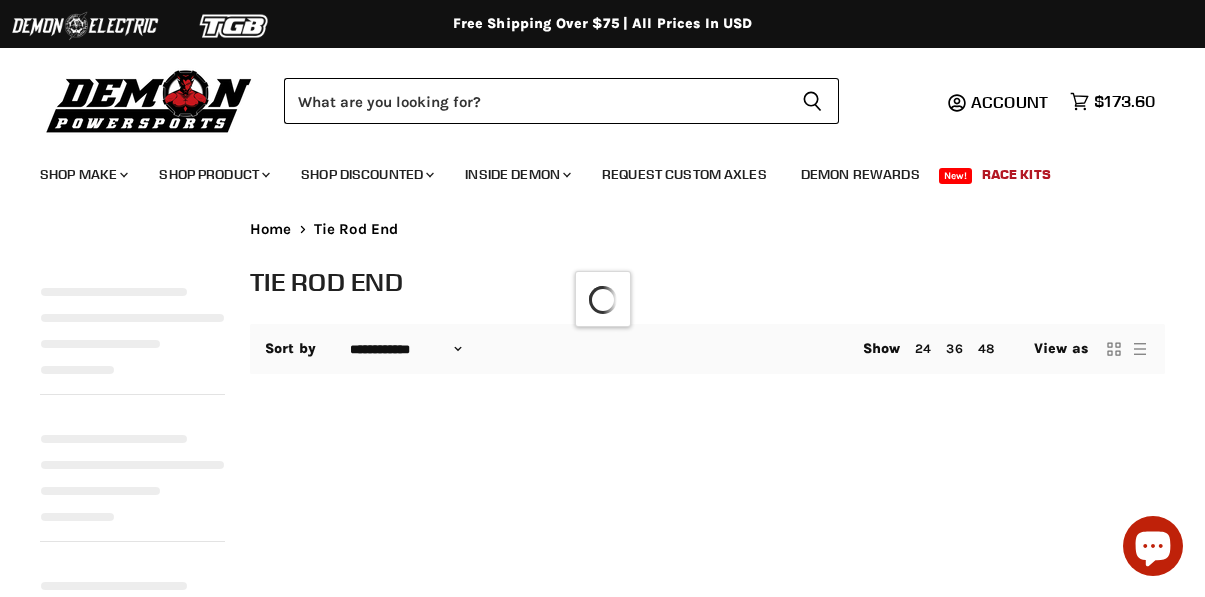 scroll, scrollTop: 0, scrollLeft: 0, axis: both 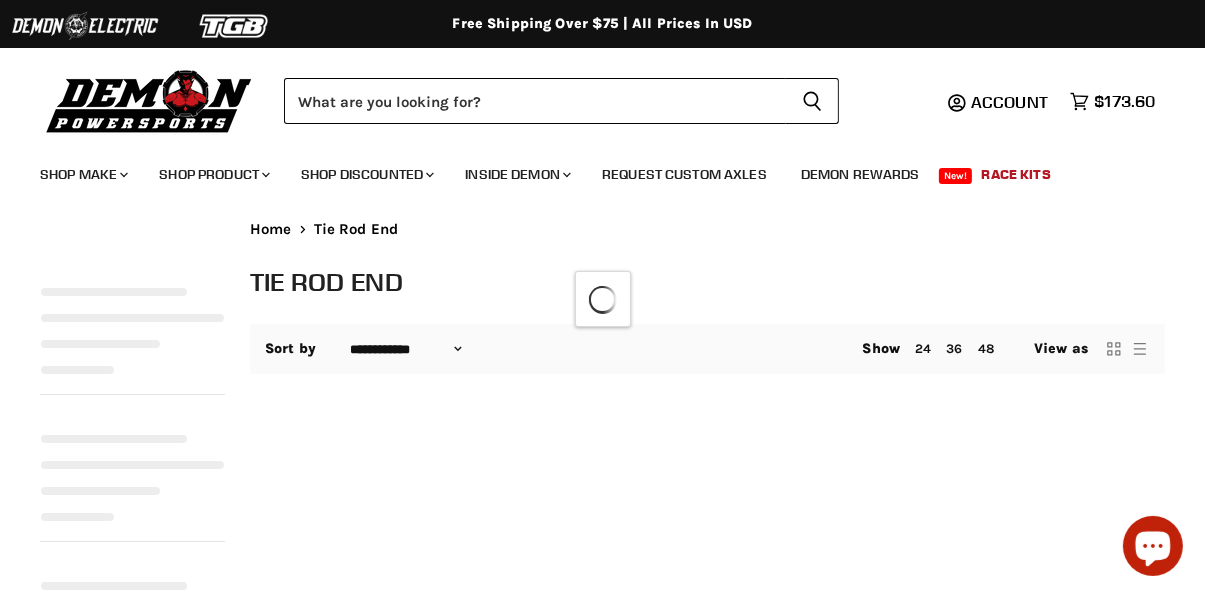 select on "**********" 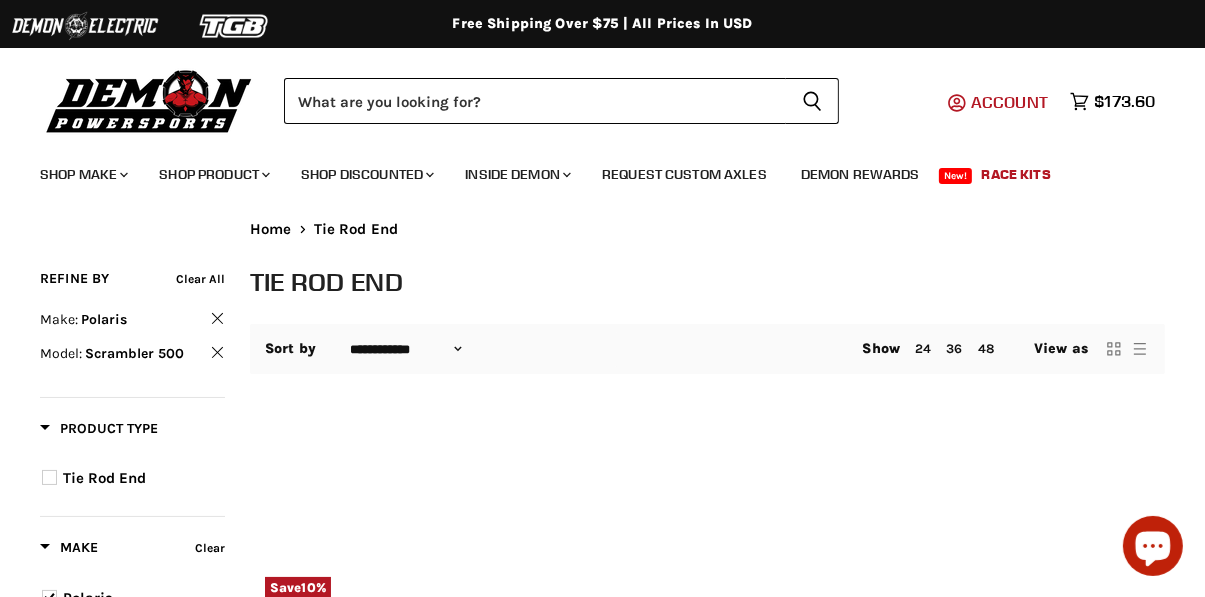 click on "Account" at bounding box center (1009, 102) 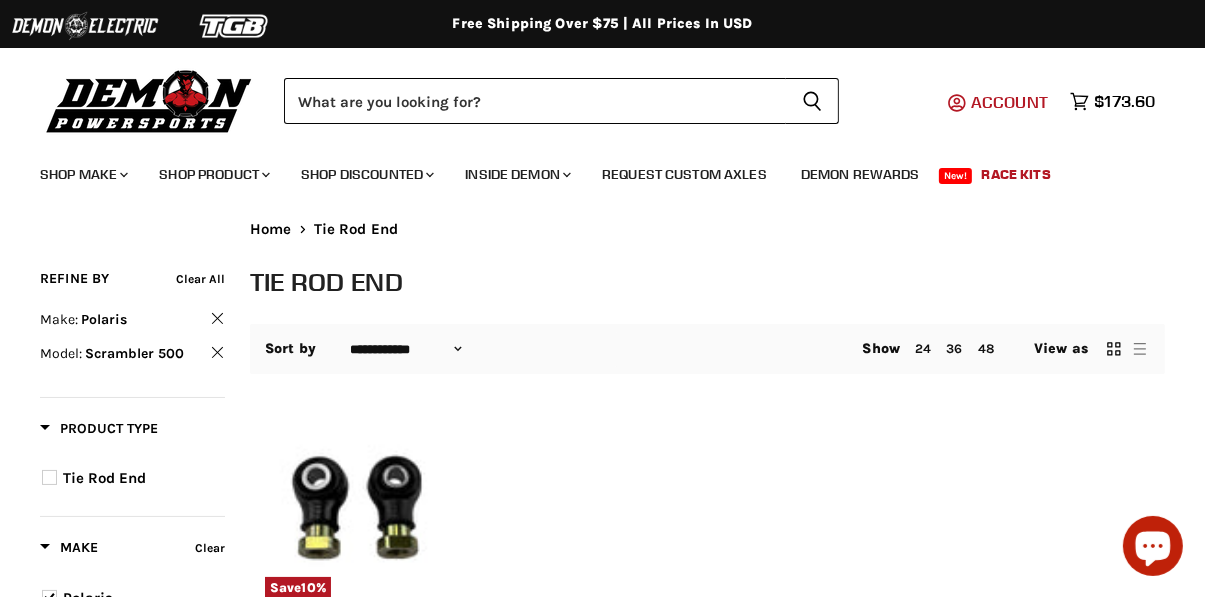 click on "Account" at bounding box center (1009, 102) 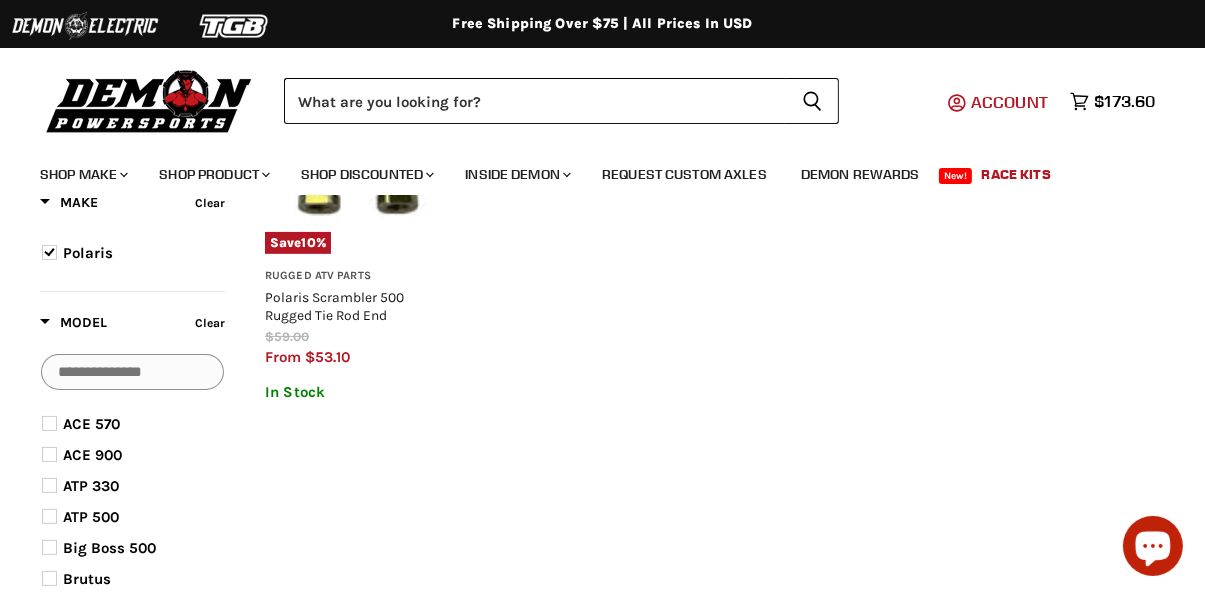 scroll, scrollTop: 0, scrollLeft: 0, axis: both 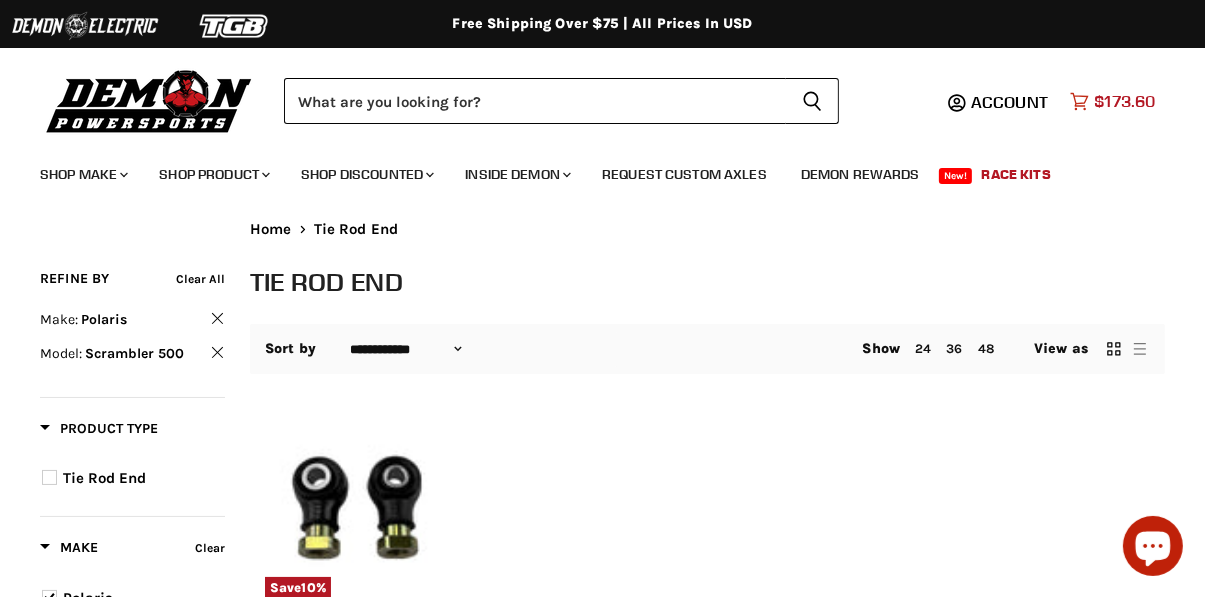 click on "$173.60" at bounding box center [1124, 101] 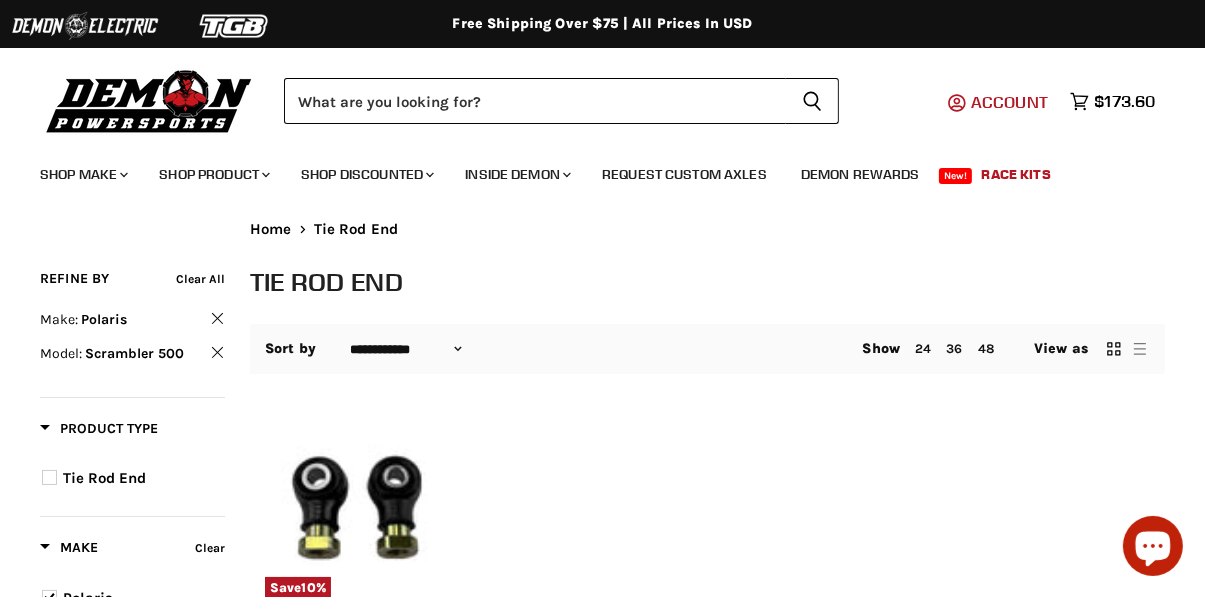 click on "Account" at bounding box center (1009, 102) 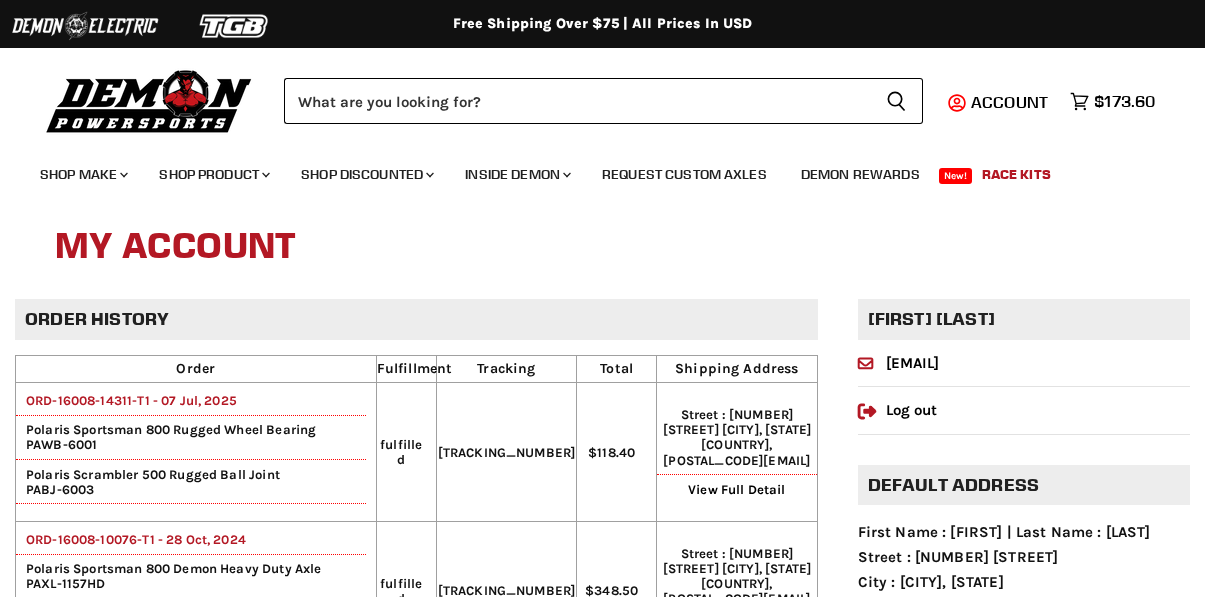 scroll, scrollTop: 0, scrollLeft: 0, axis: both 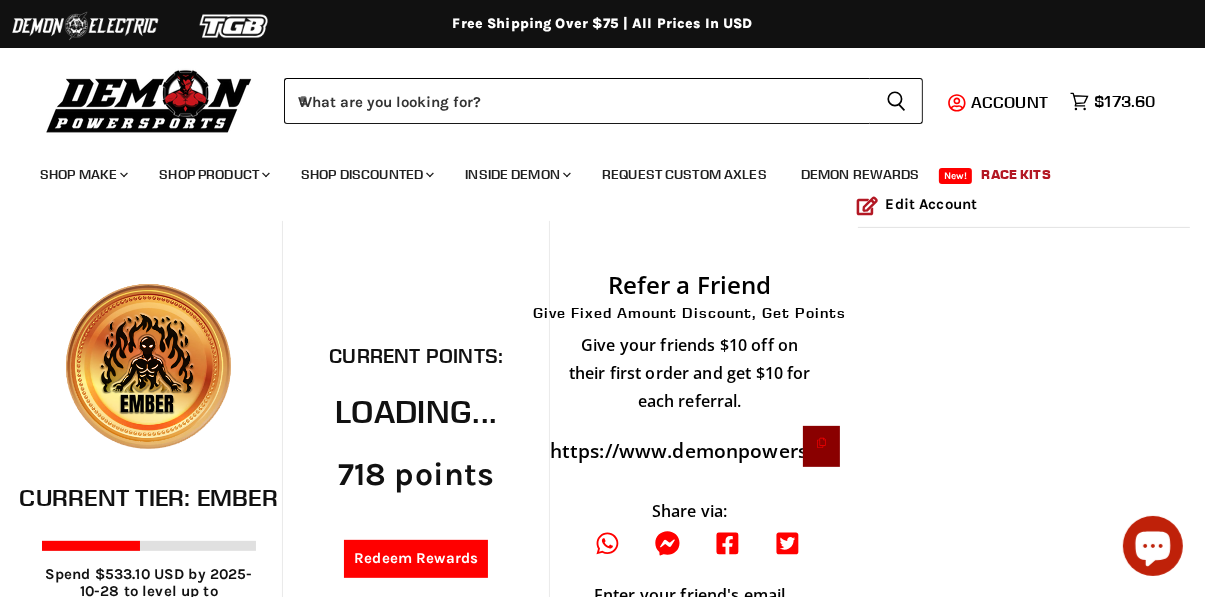 click on "https://www.demonpowersports.com/a/rewards/r/d[NUMBER] WhatsApp SMS Messenger Messenger Facebook Twitter" at bounding box center [690, 503] 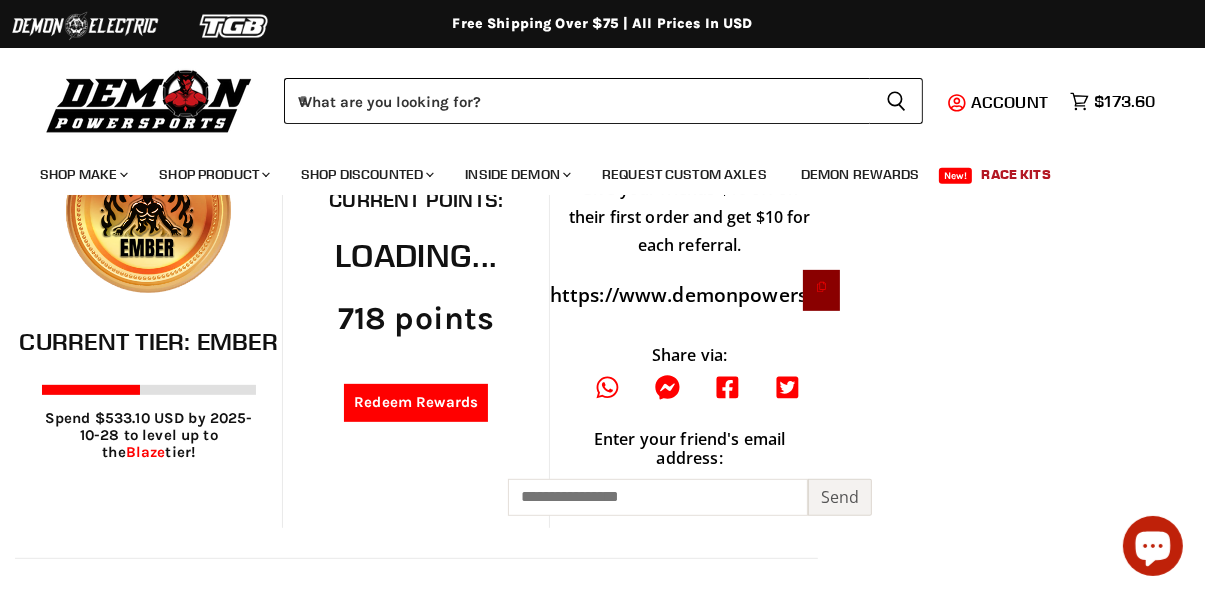 scroll, scrollTop: 701, scrollLeft: 0, axis: vertical 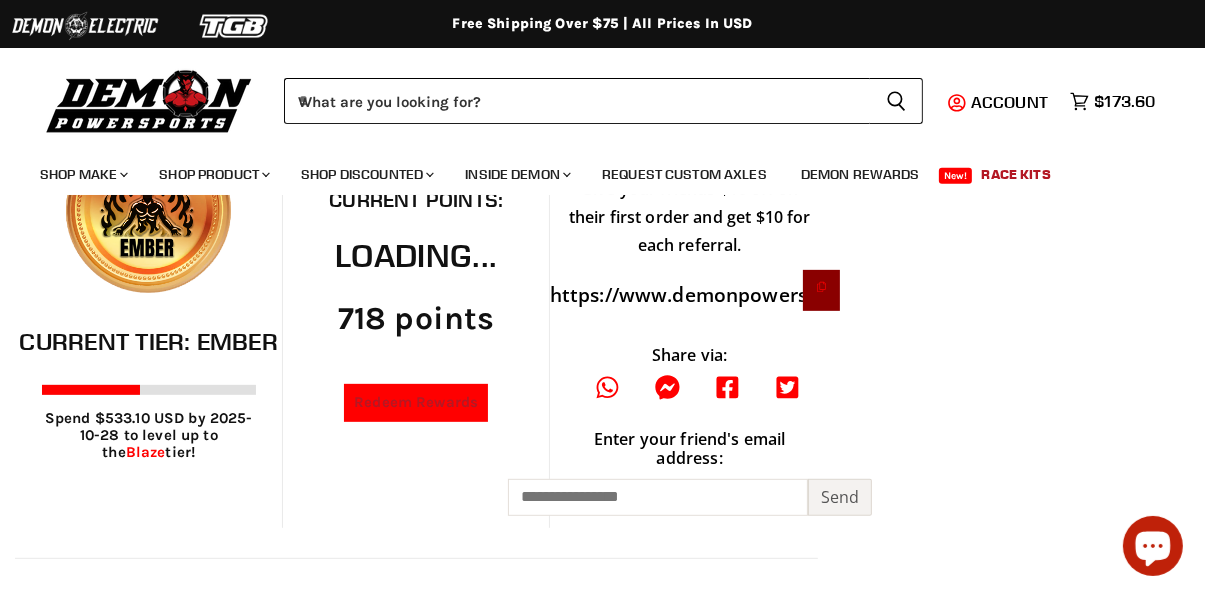 click on "Redeem Rewards" at bounding box center (416, 402) 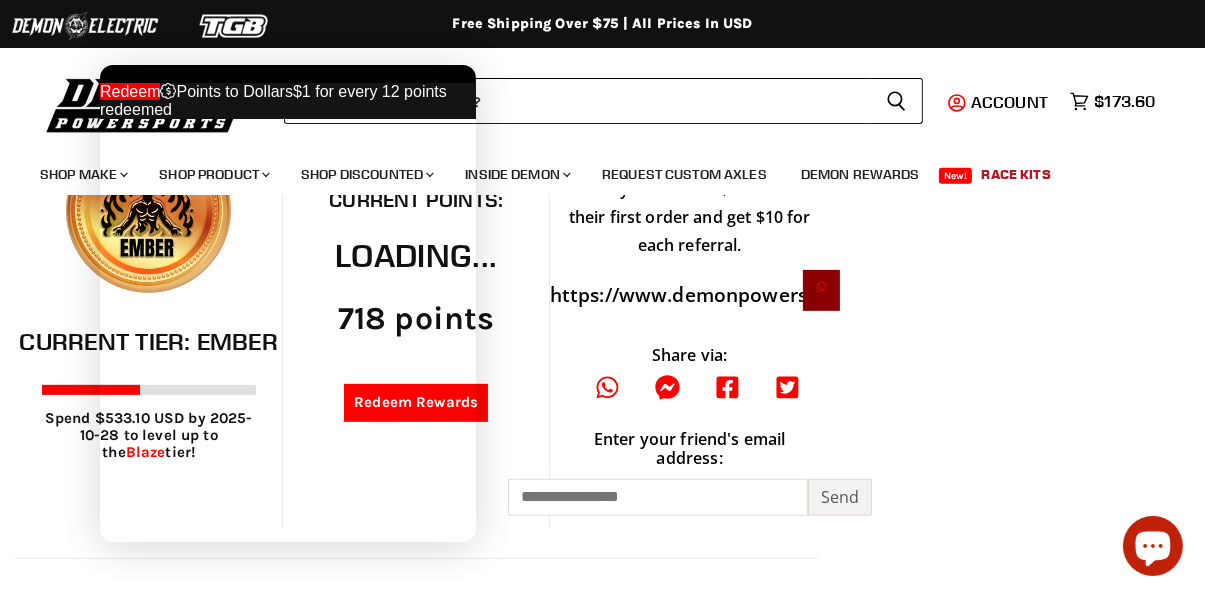click on "$1 for every 12 points redeemed" at bounding box center [272, 99] 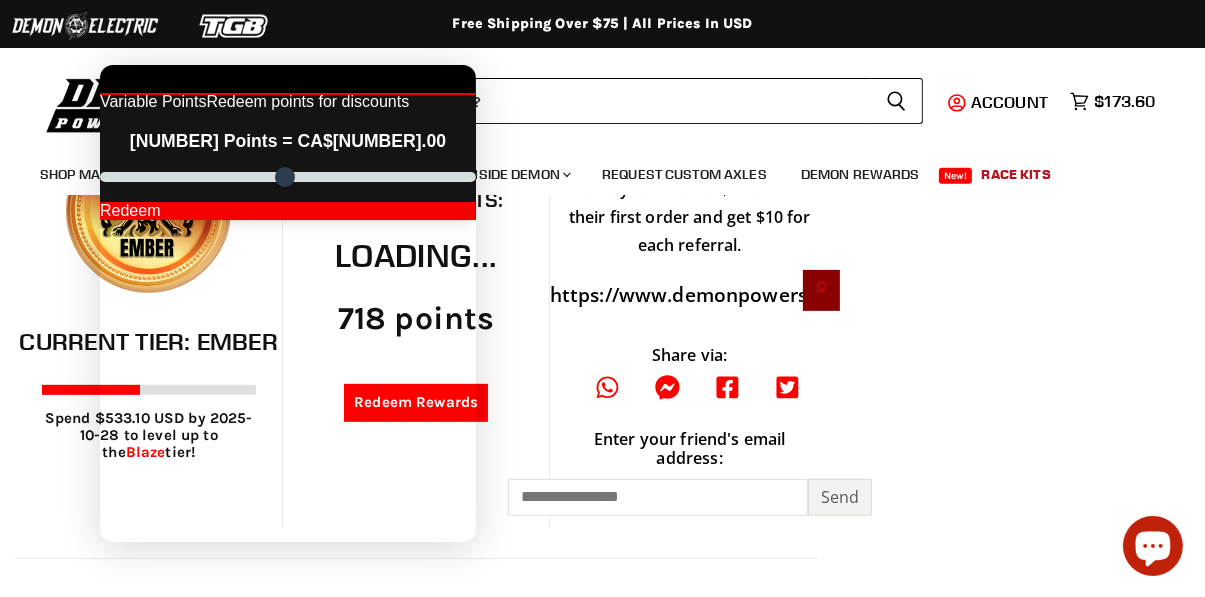 type on "***" 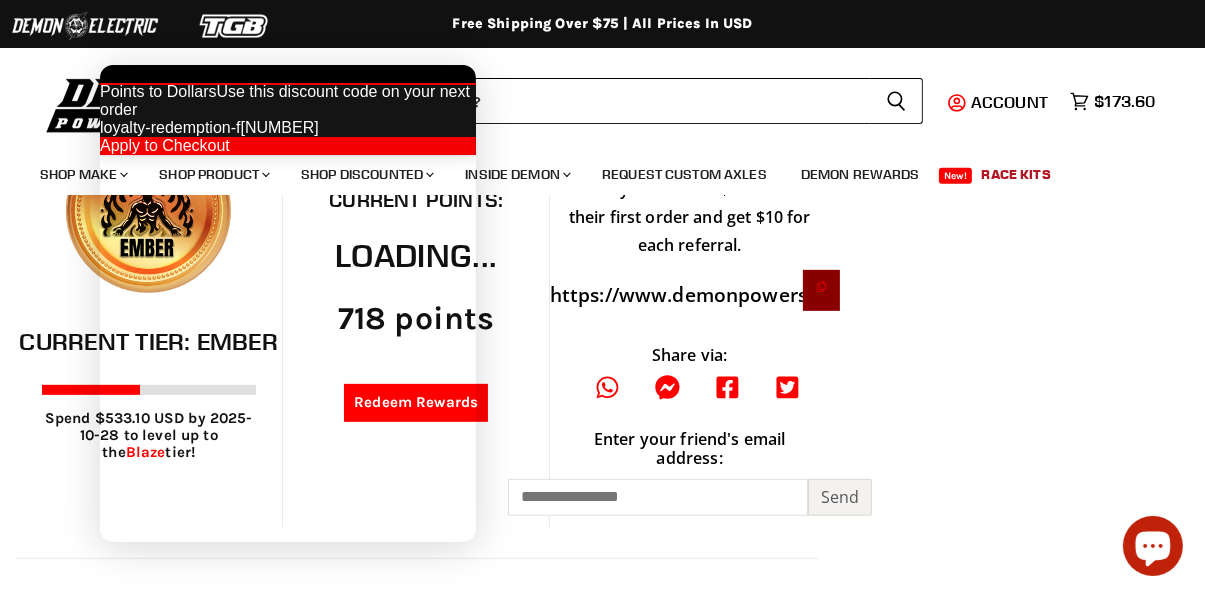 click on "Apply to Checkout" at bounding box center (287, 145) 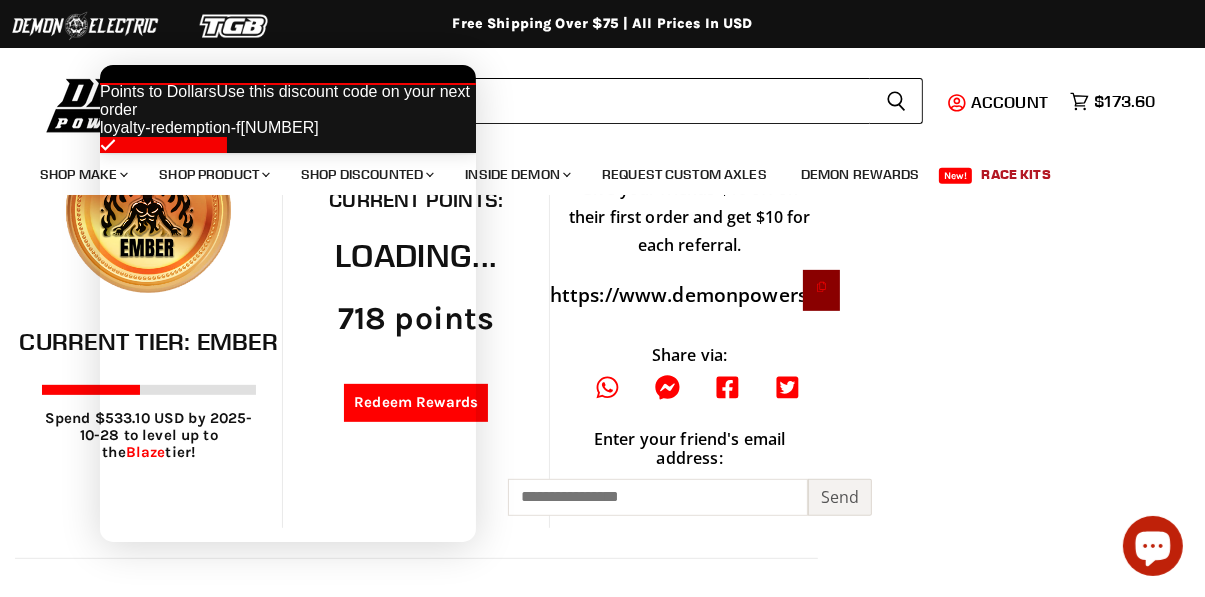 click at bounding box center (577, 101) 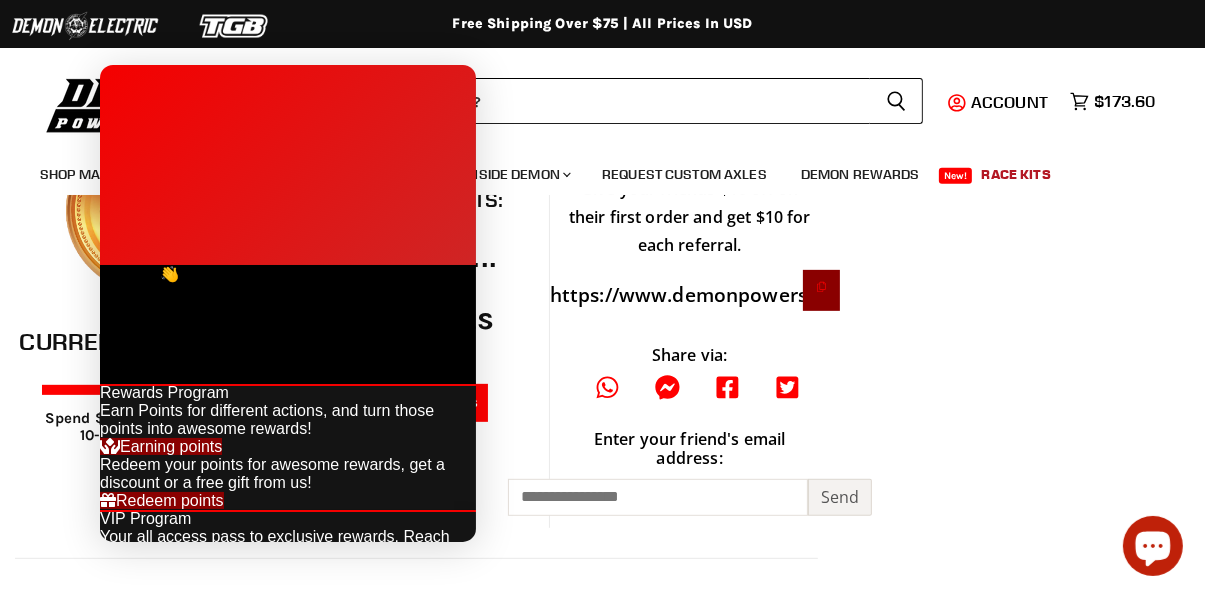 click on "Order history
Order
Fulfillment
Tracking
Total
Shipping Address
ORD-16008-14311-T1 - 07 Jul, 2025
Polaris Sportsman 800 Rugged Wheel Bearing
PAWB-6001
Polaris Scrambler 500 Rugged Ball Joint
PABJ-6003
Blaze" at bounding box center [602, 78] 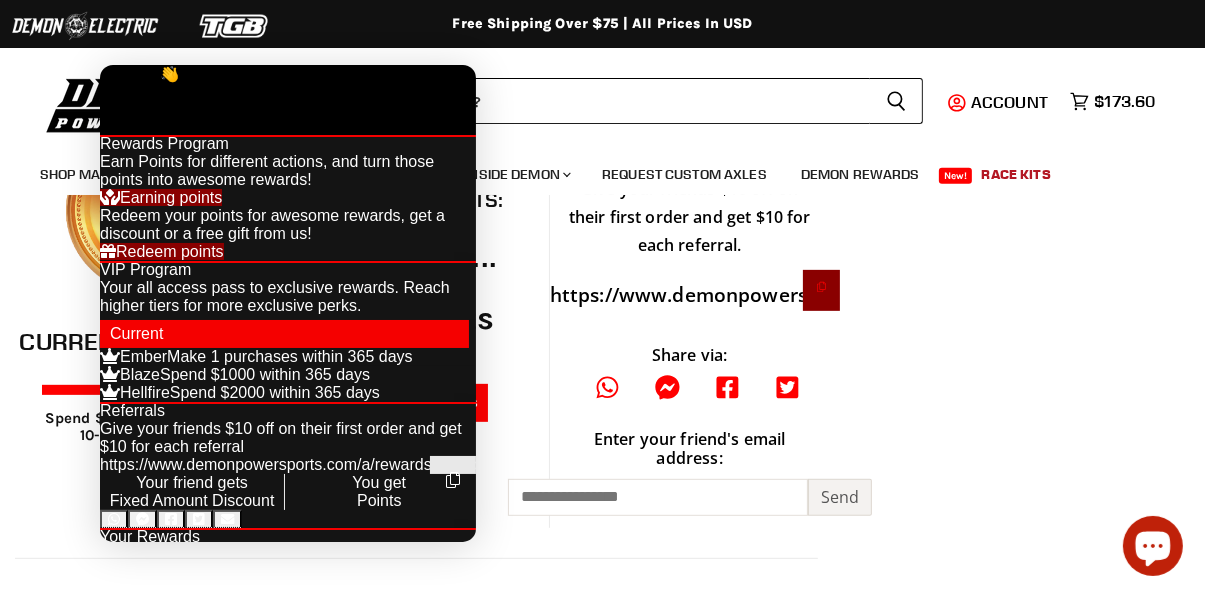 scroll, scrollTop: 0, scrollLeft: 0, axis: both 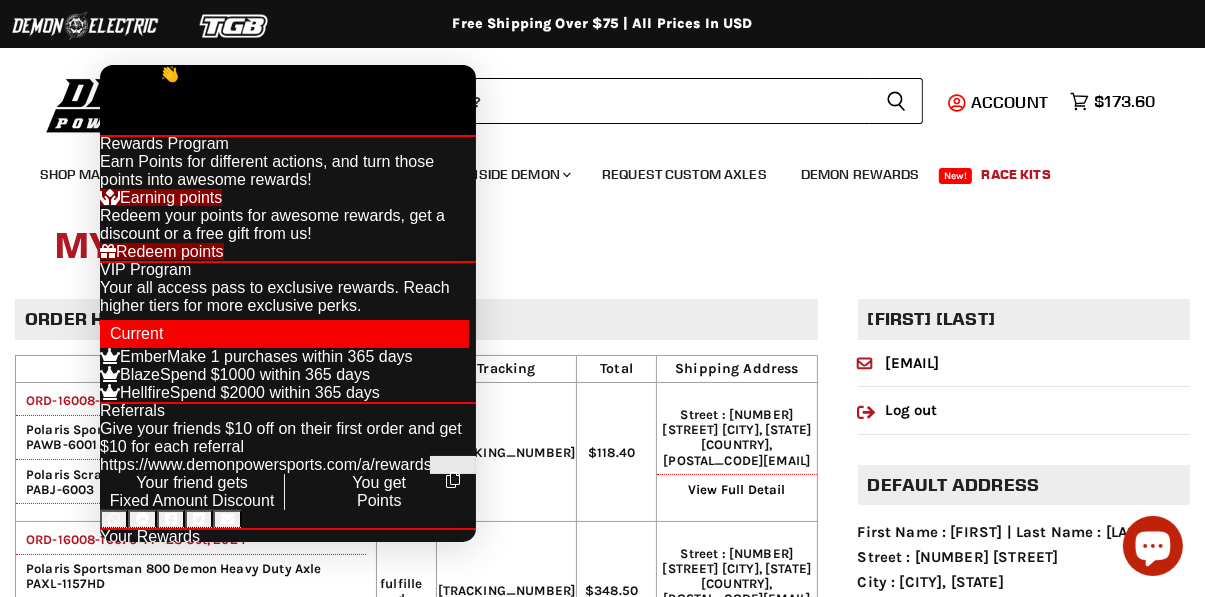 click at bounding box center [287, 64] 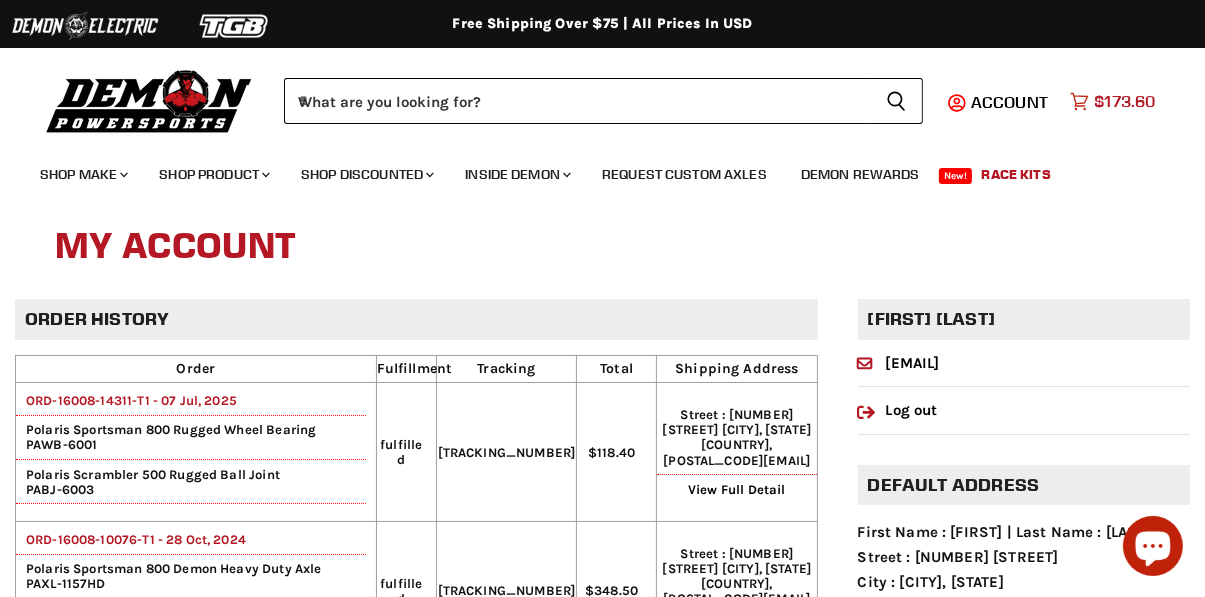 click on "$173.60" at bounding box center [1124, 101] 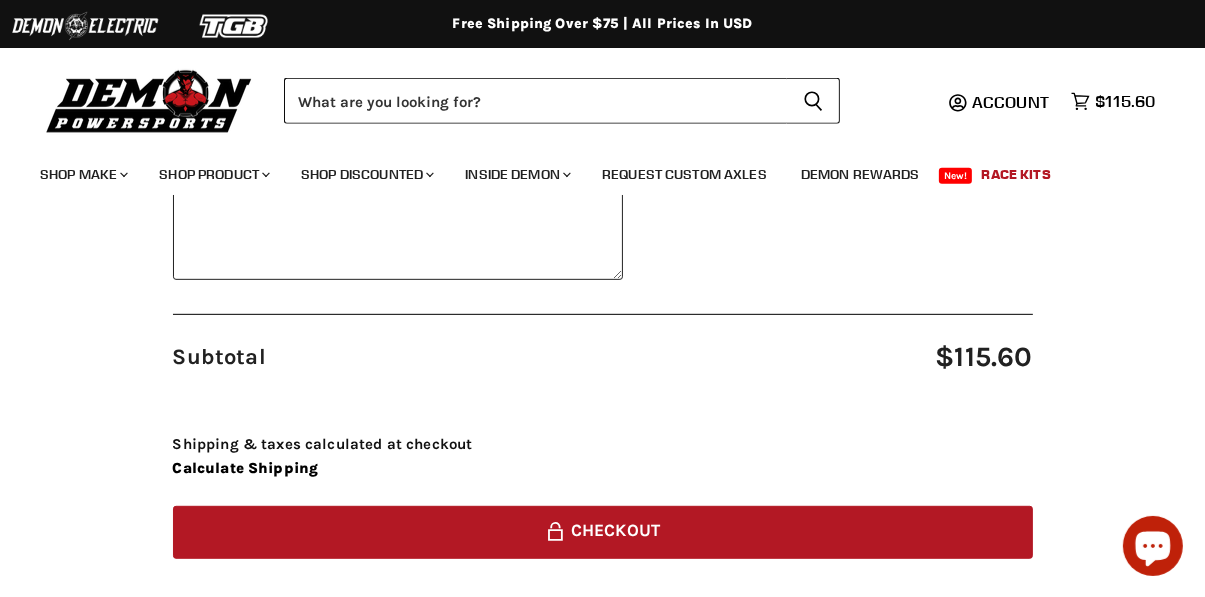 scroll, scrollTop: 998, scrollLeft: 0, axis: vertical 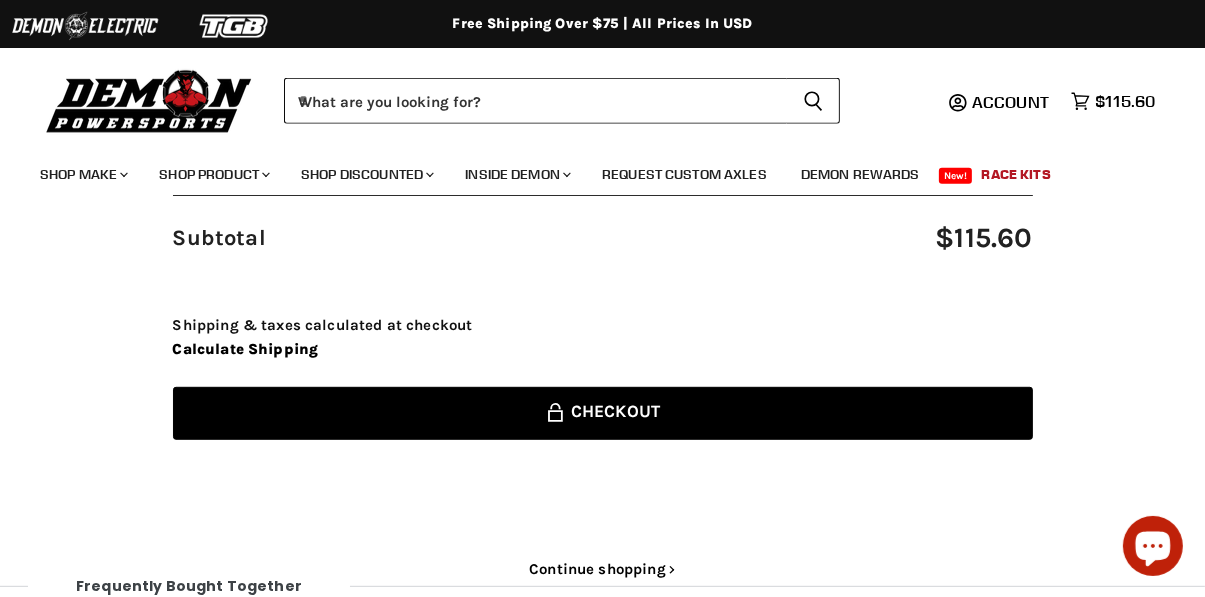 click on "Lock icon
Checkout" at bounding box center (603, 413) 